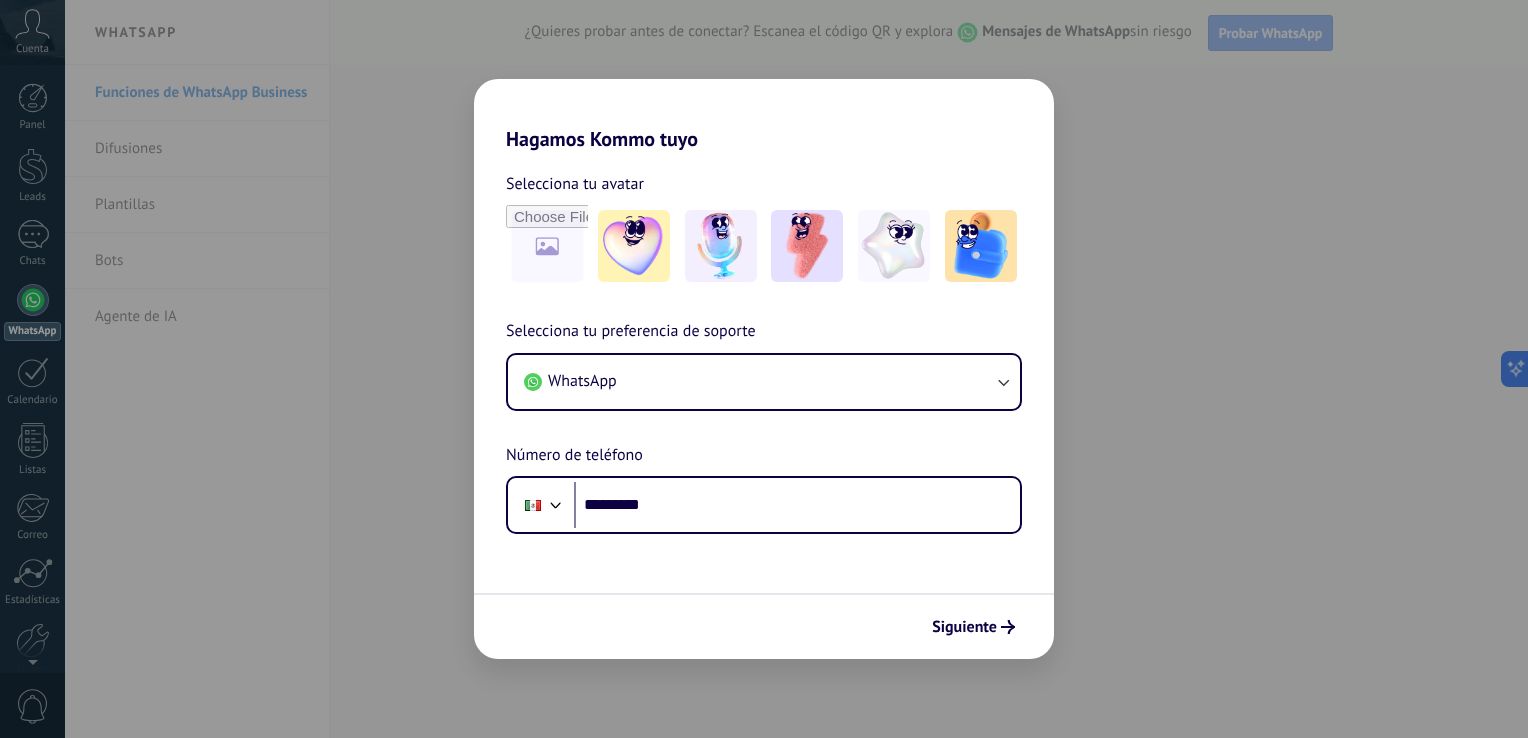 scroll, scrollTop: 0, scrollLeft: 0, axis: both 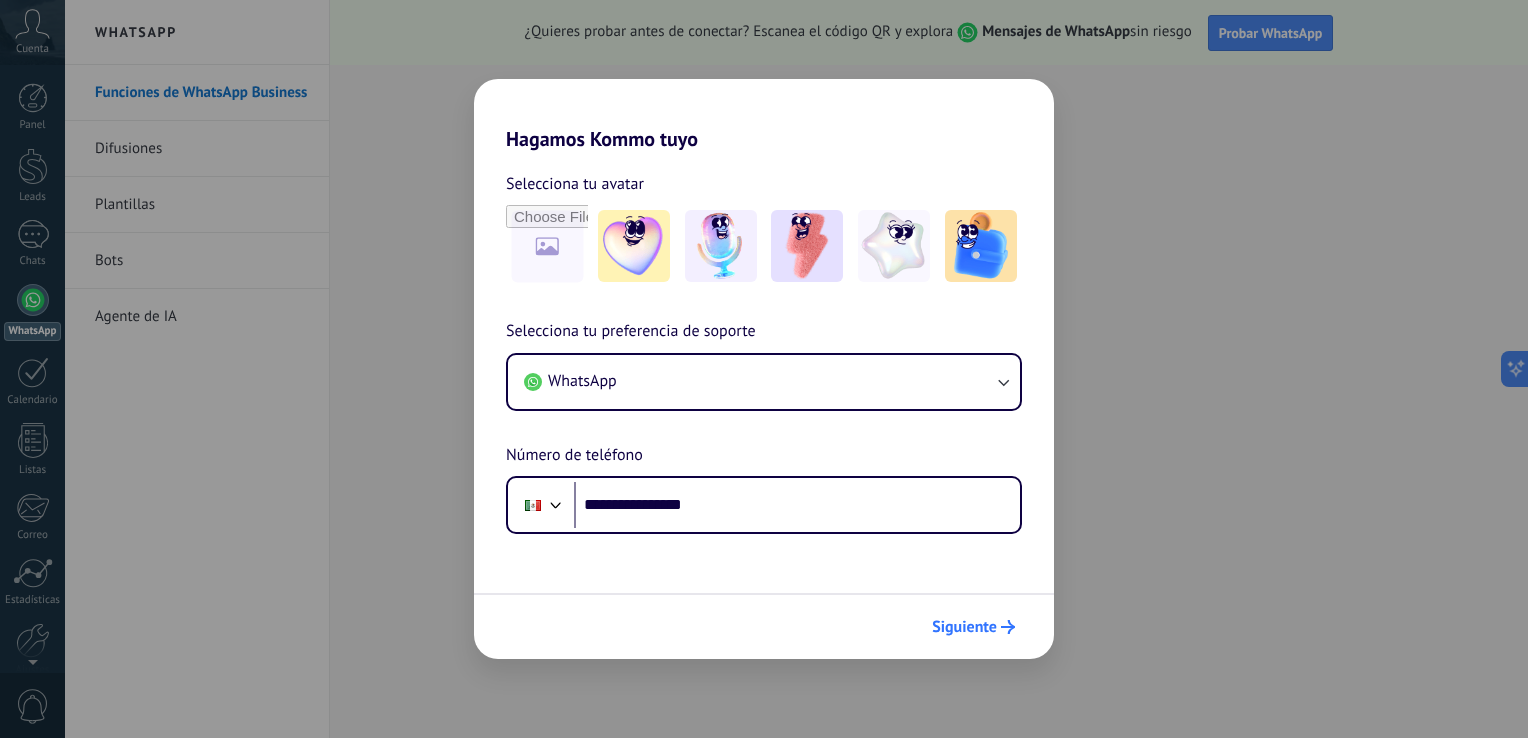 type on "**********" 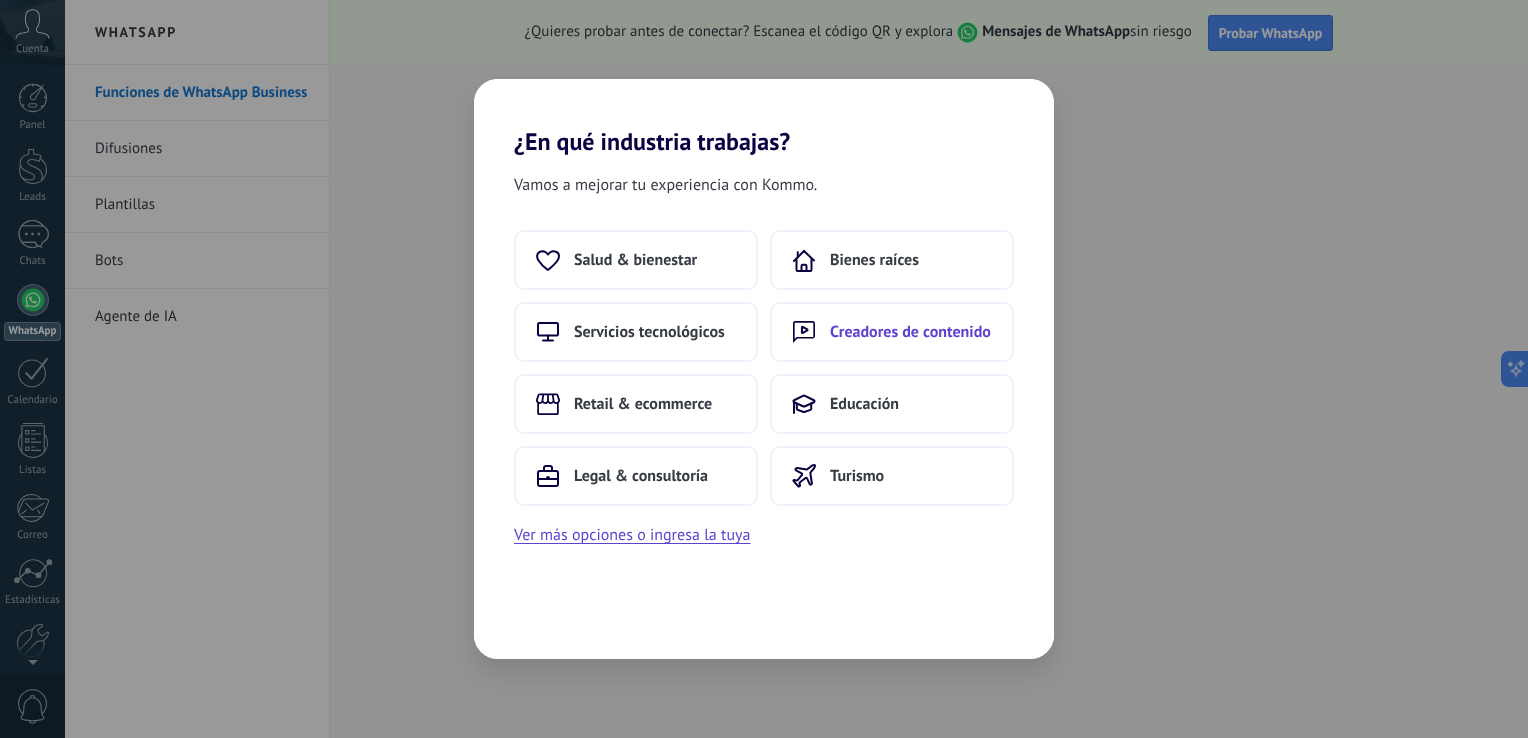 click on "Creadores de contenido" at bounding box center (910, 332) 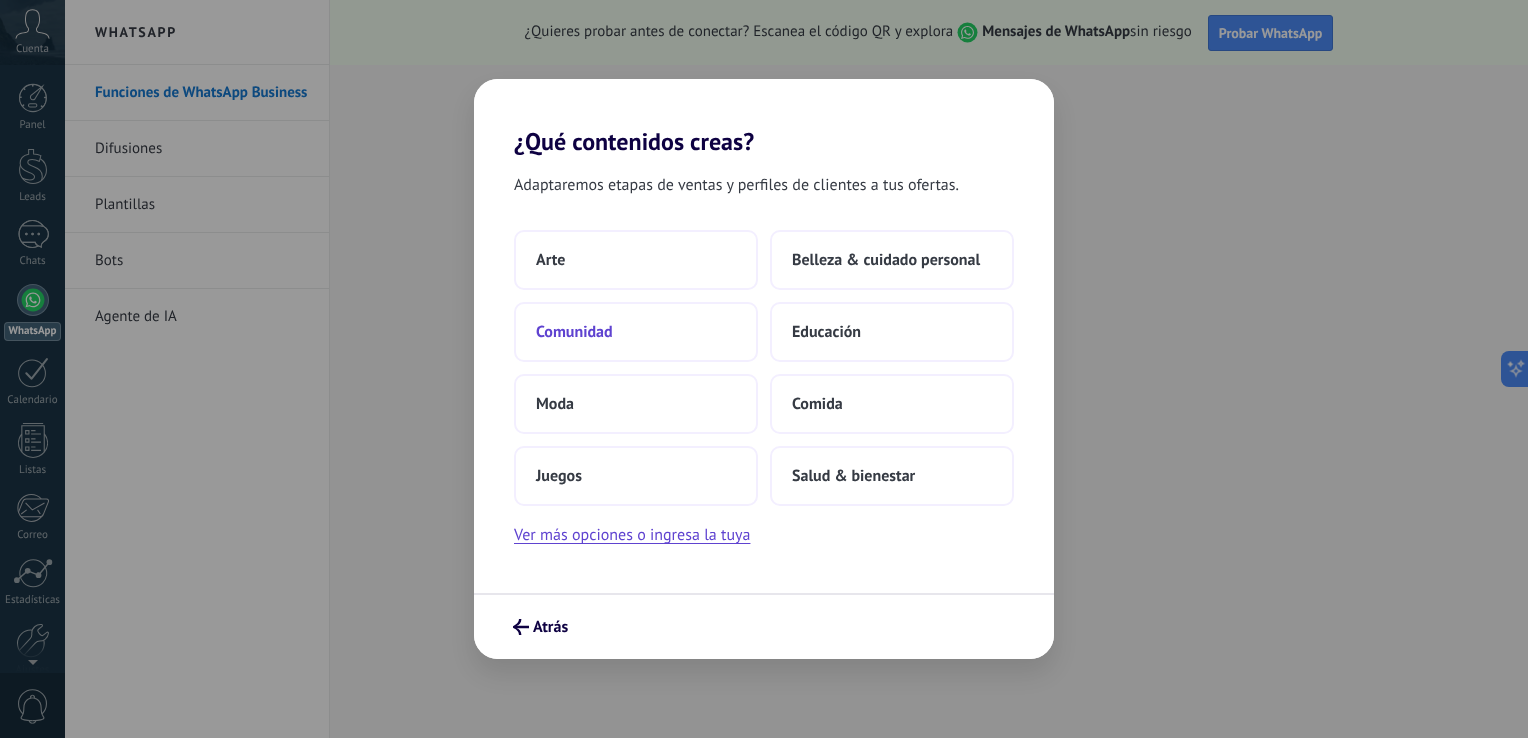 click on "Comunidad" at bounding box center [636, 332] 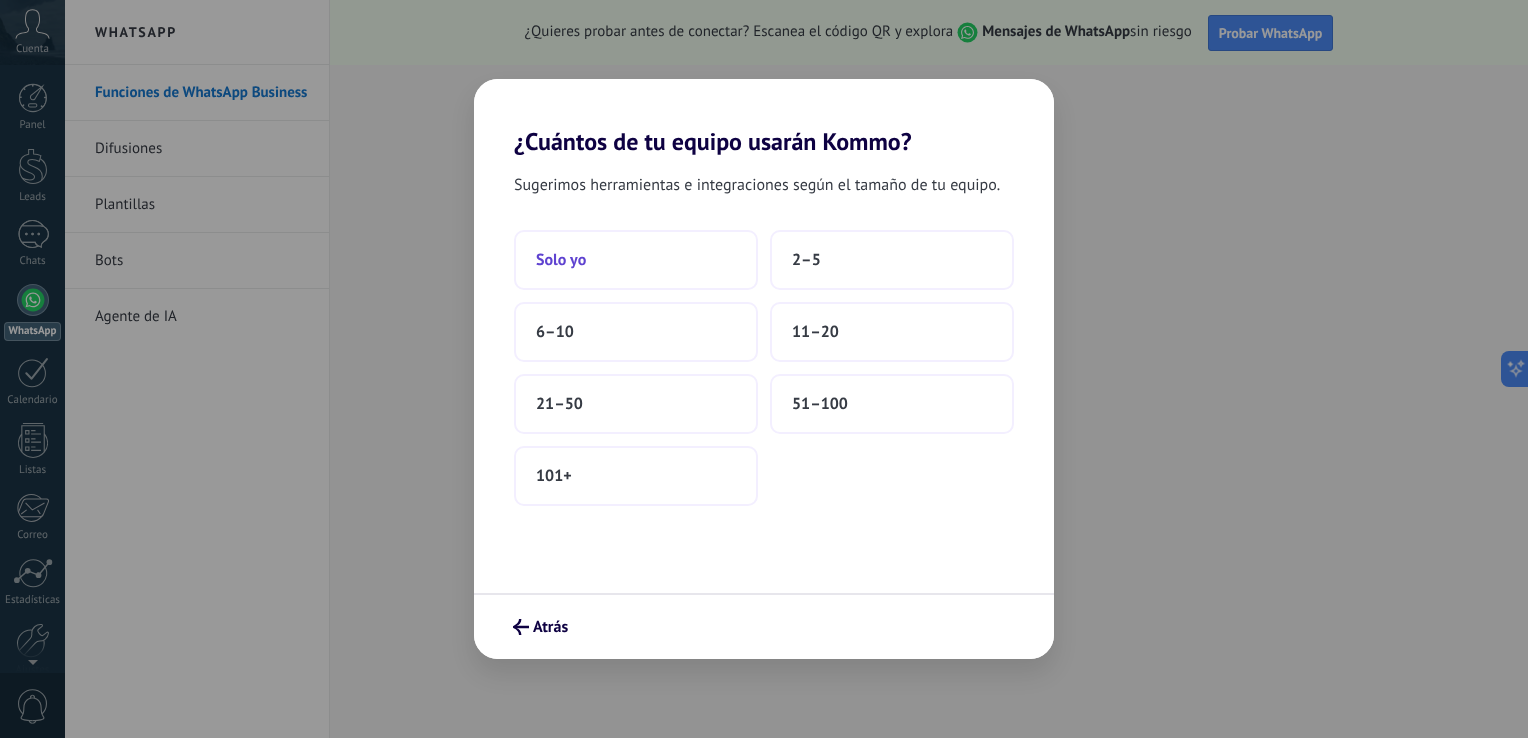 click on "Solo yo" at bounding box center (636, 260) 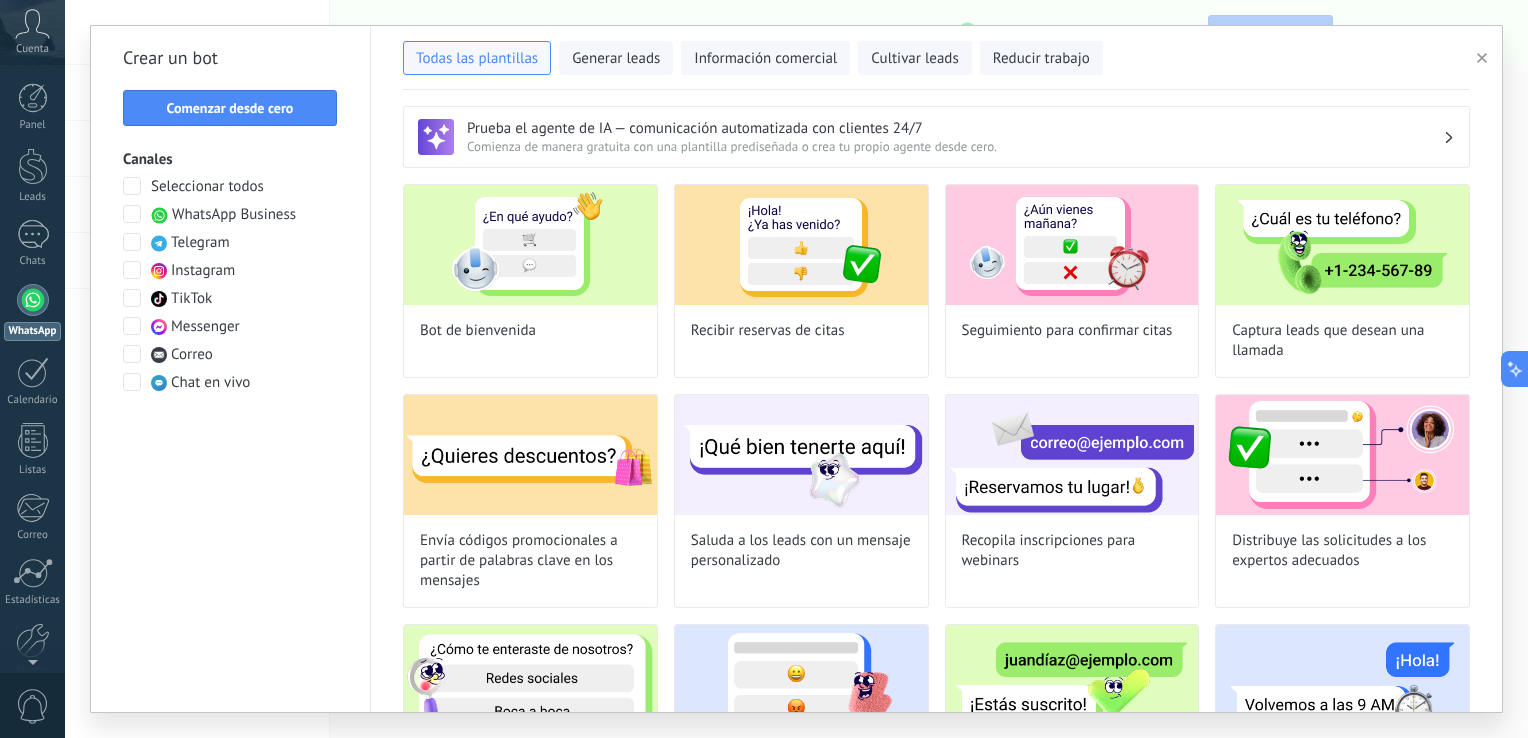 click on "Recibir reservas de citas" at bounding box center [801, 281] 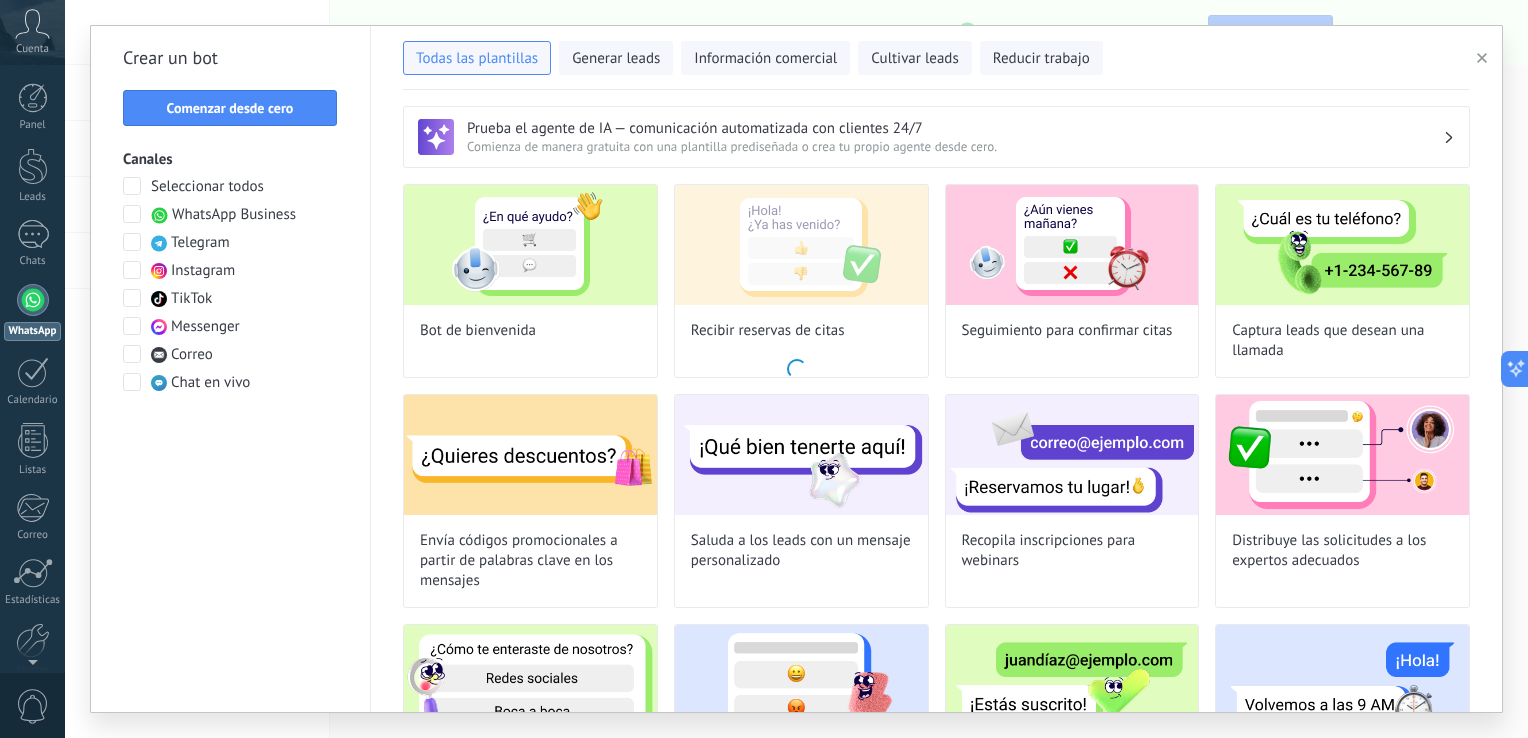 type on "**********" 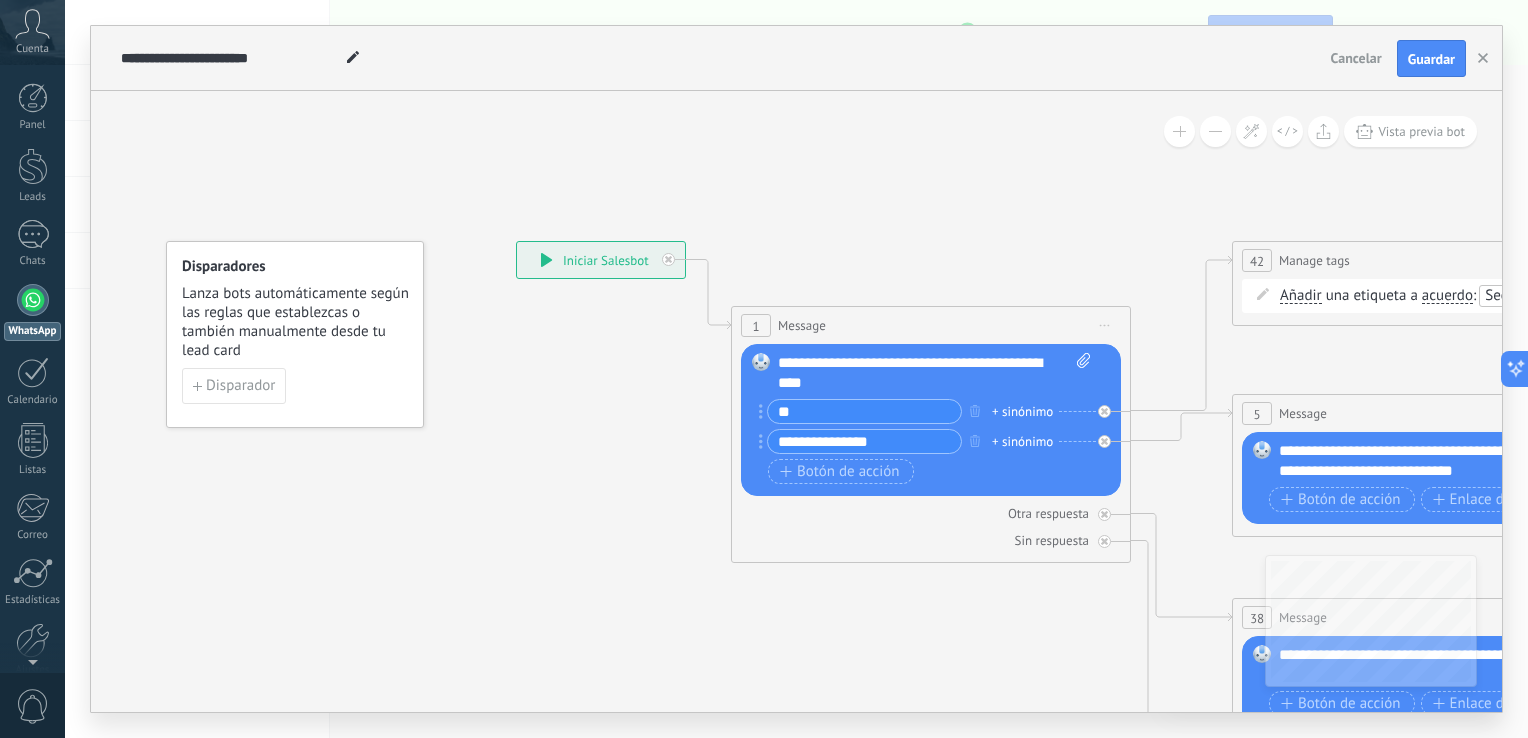 drag, startPoint x: 1520, startPoint y: 137, endPoint x: 1523, endPoint y: 194, distance: 57.07889 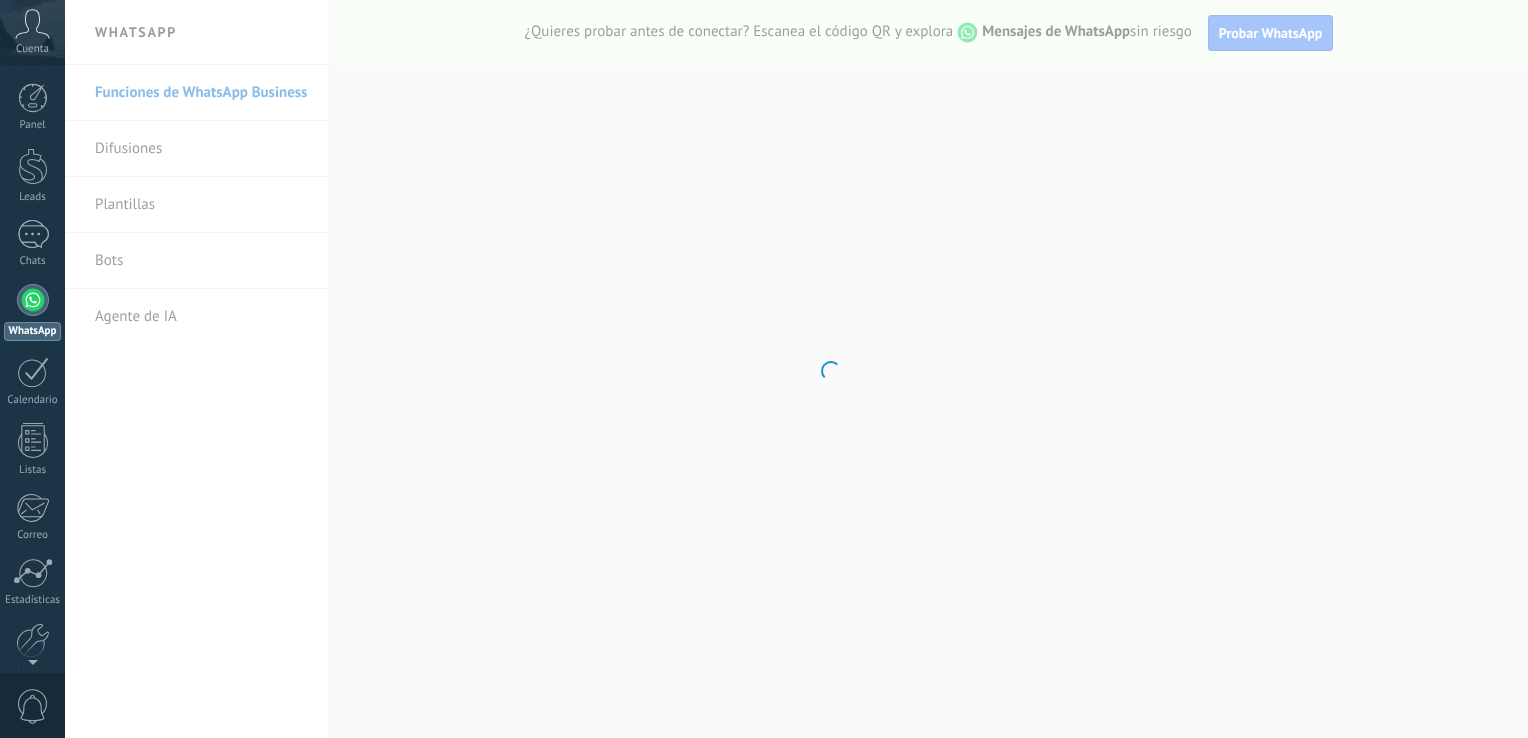 scroll, scrollTop: 0, scrollLeft: 0, axis: both 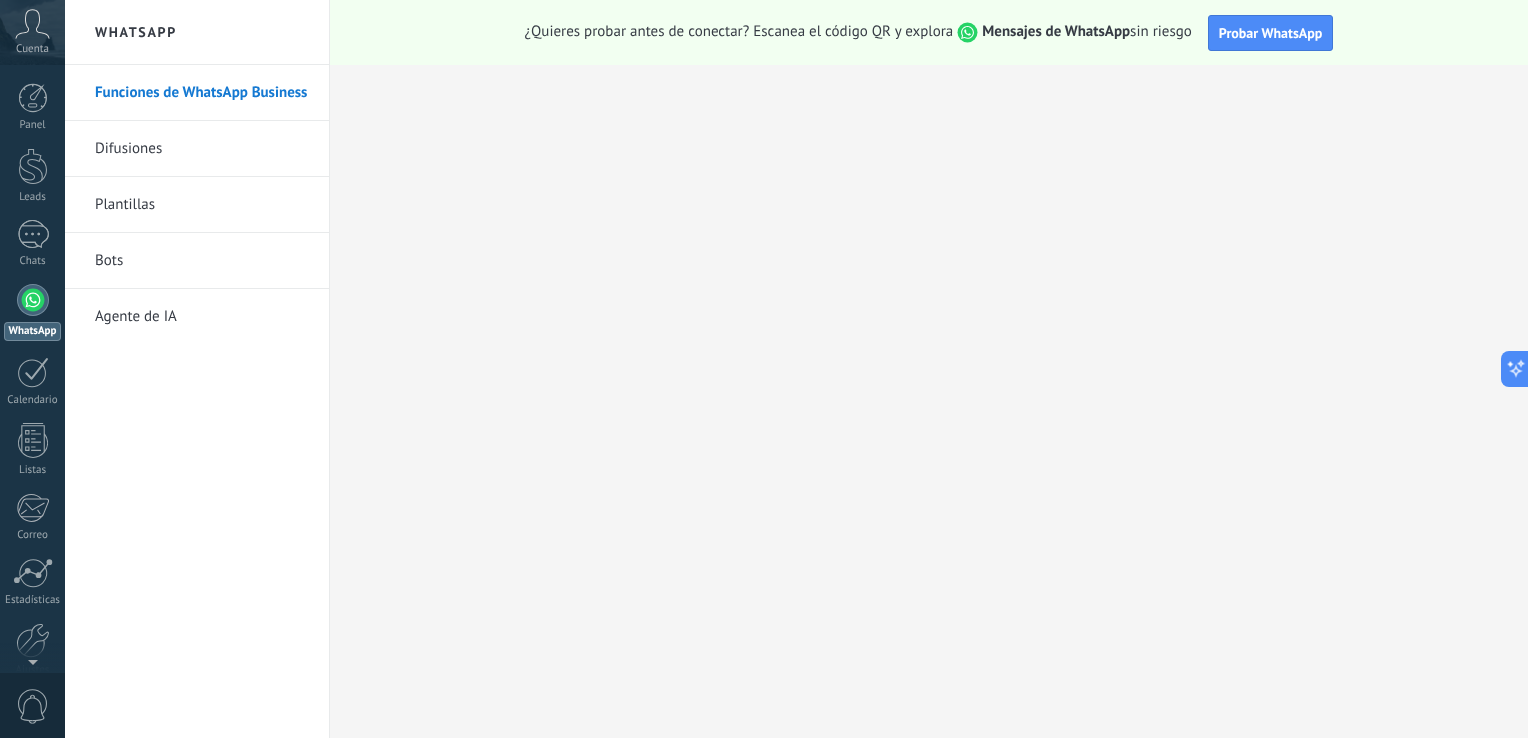 click on "Difusiones" at bounding box center [202, 149] 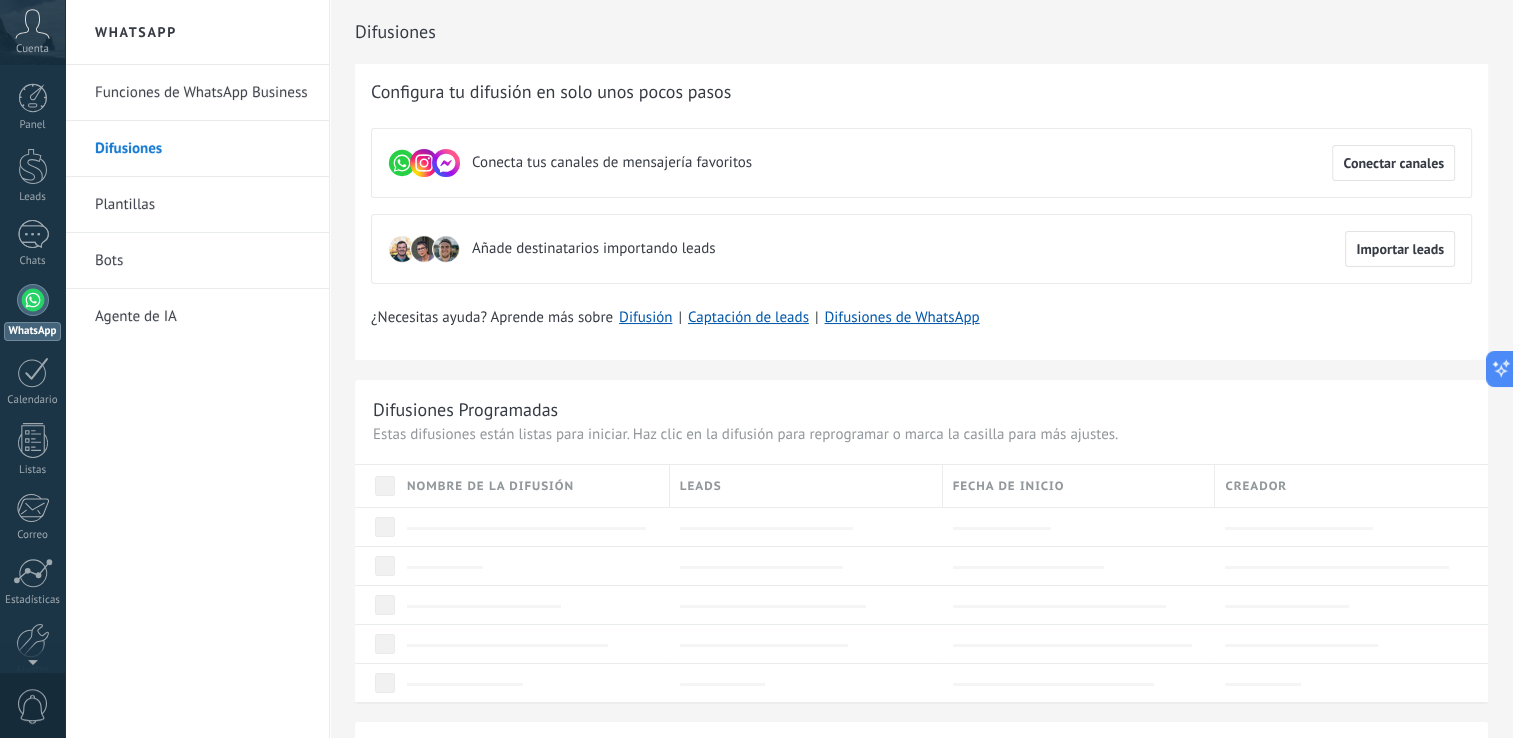 click on "Funciones de WhatsApp Business" at bounding box center (202, 93) 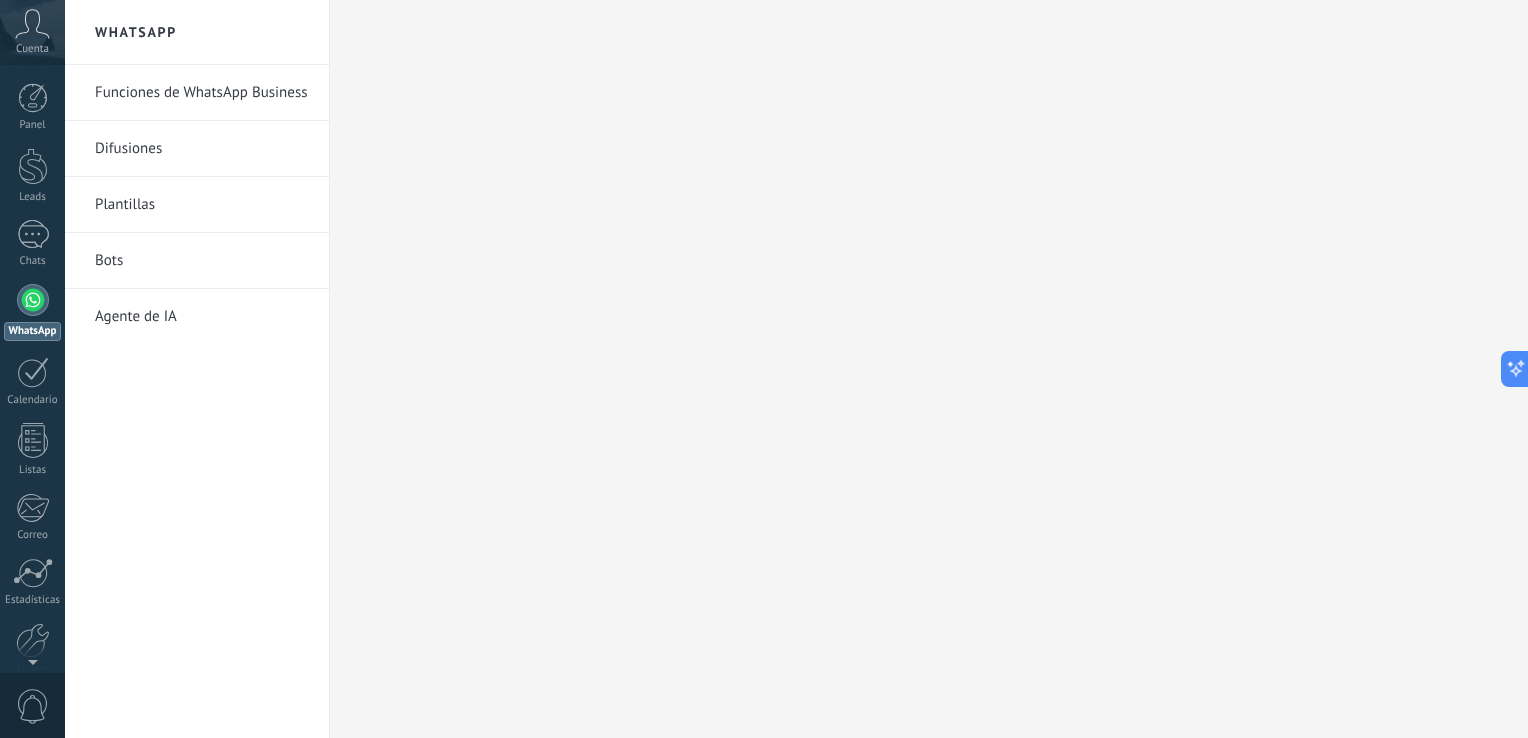 click on "Plantillas" at bounding box center [202, 205] 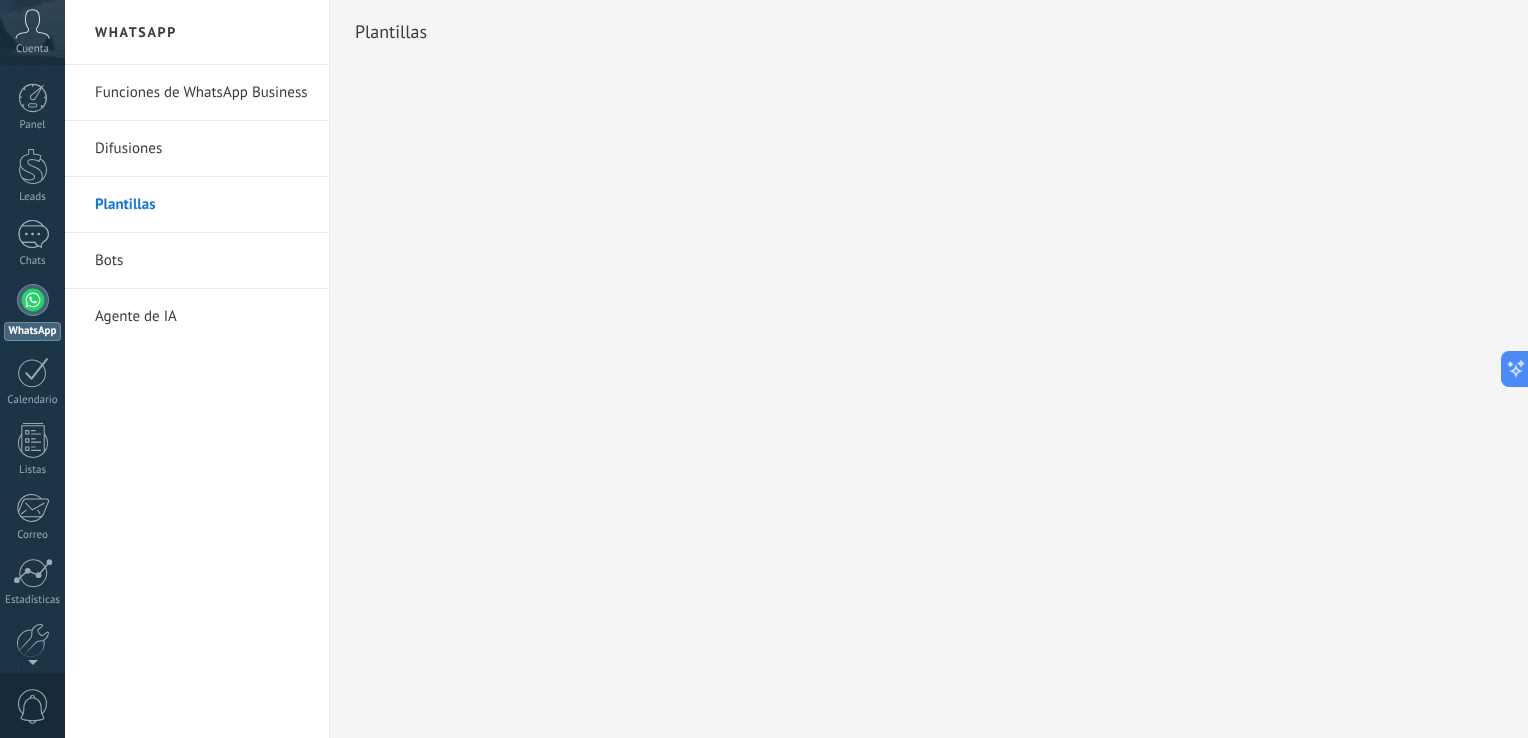 click on "Plantillas" at bounding box center (202, 205) 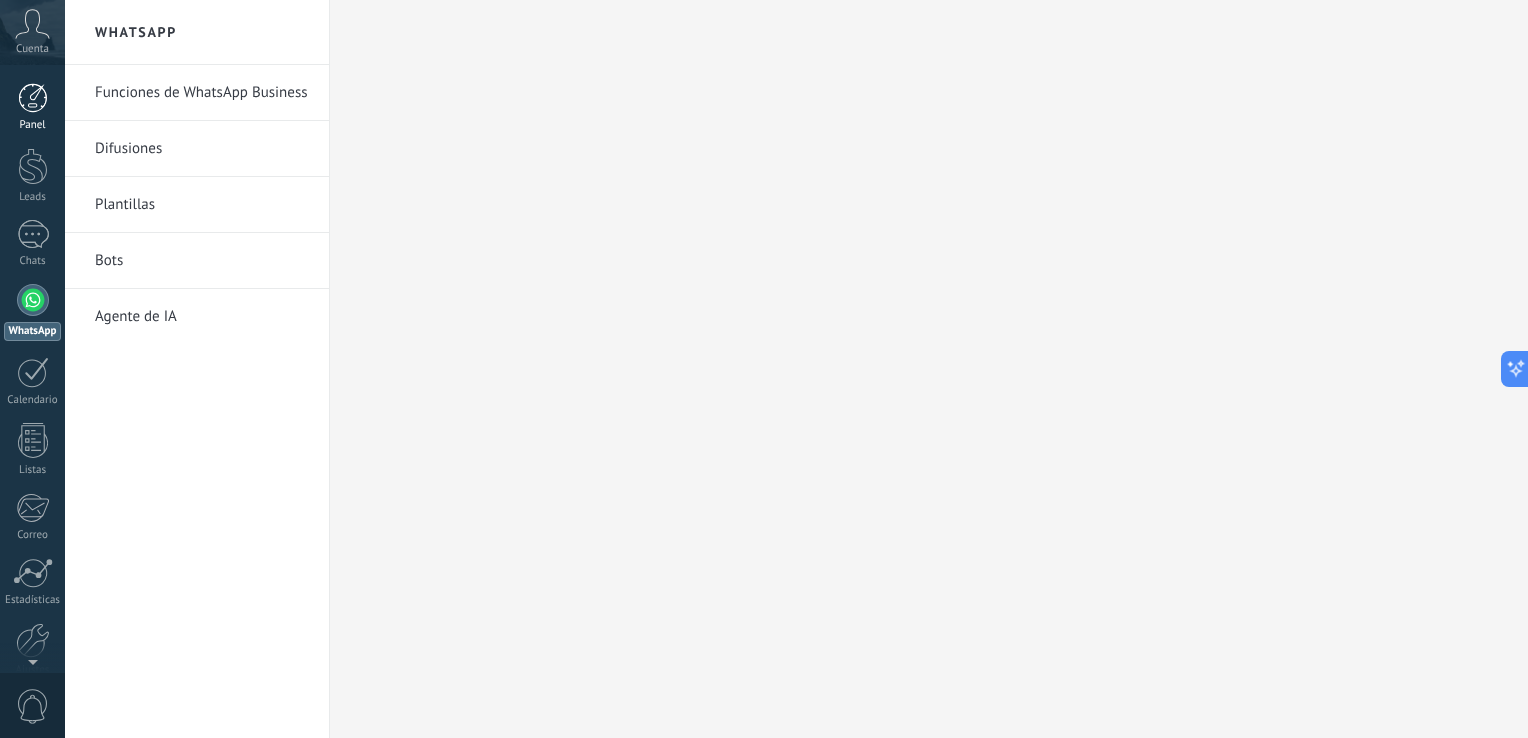 click at bounding box center [33, 98] 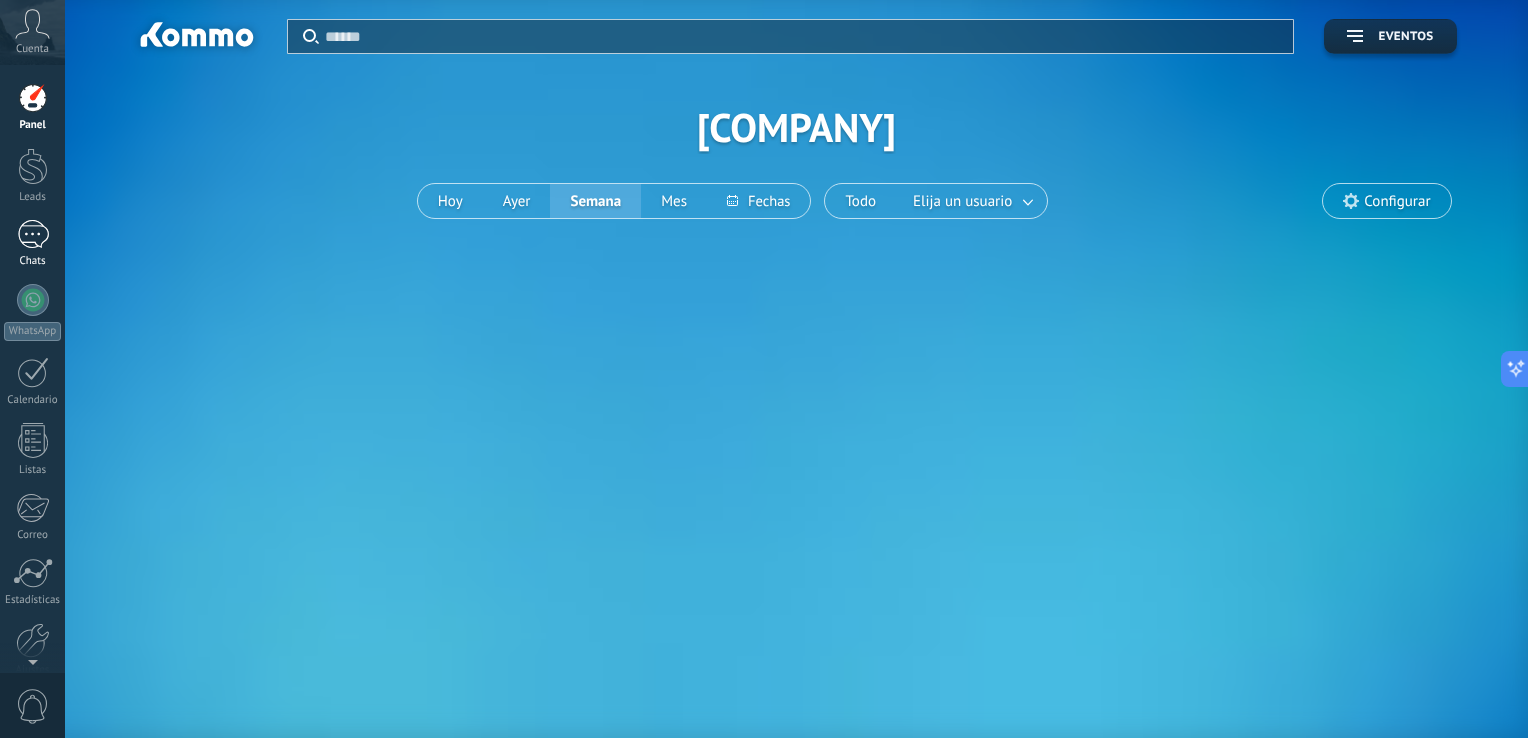 click at bounding box center [33, 234] 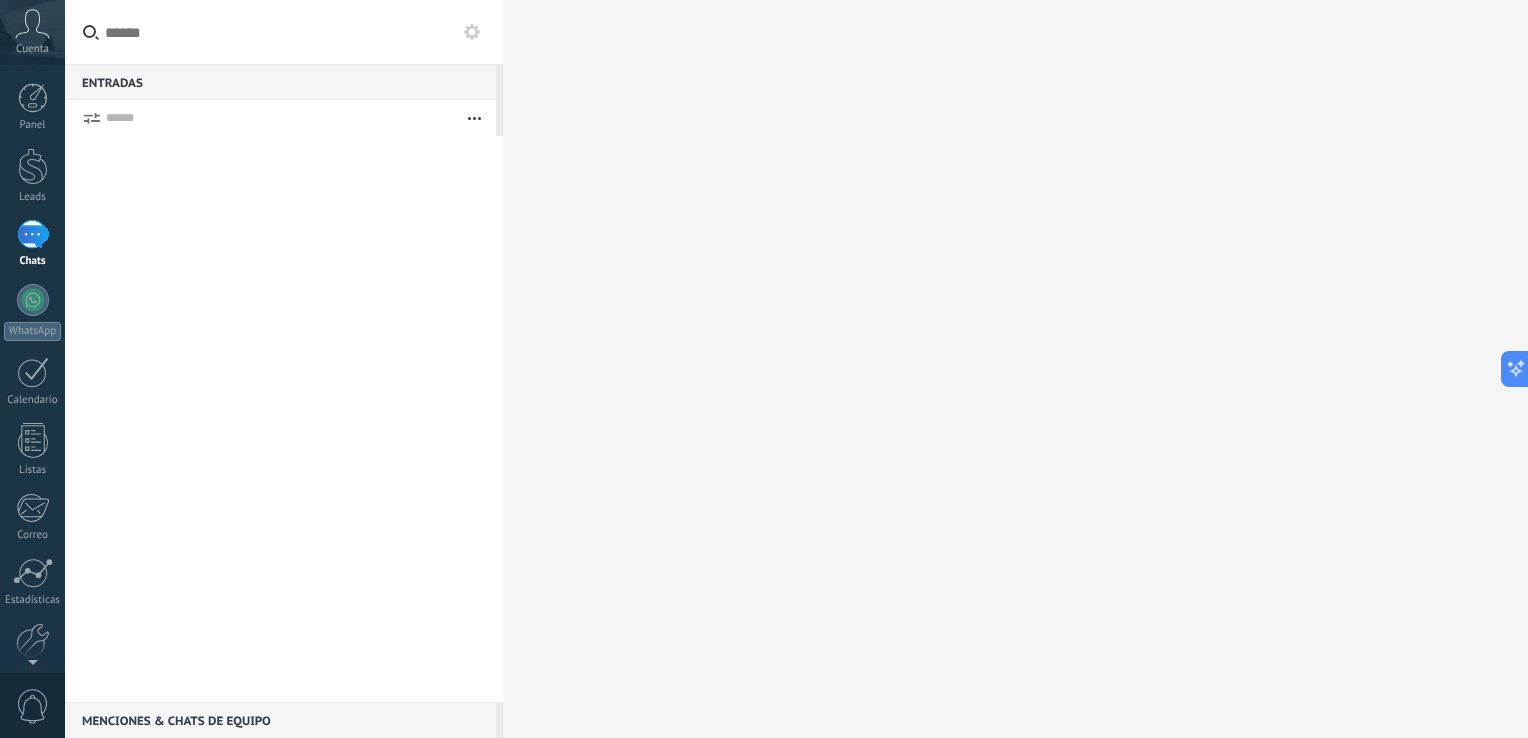 click on "Cuenta" at bounding box center [32, 49] 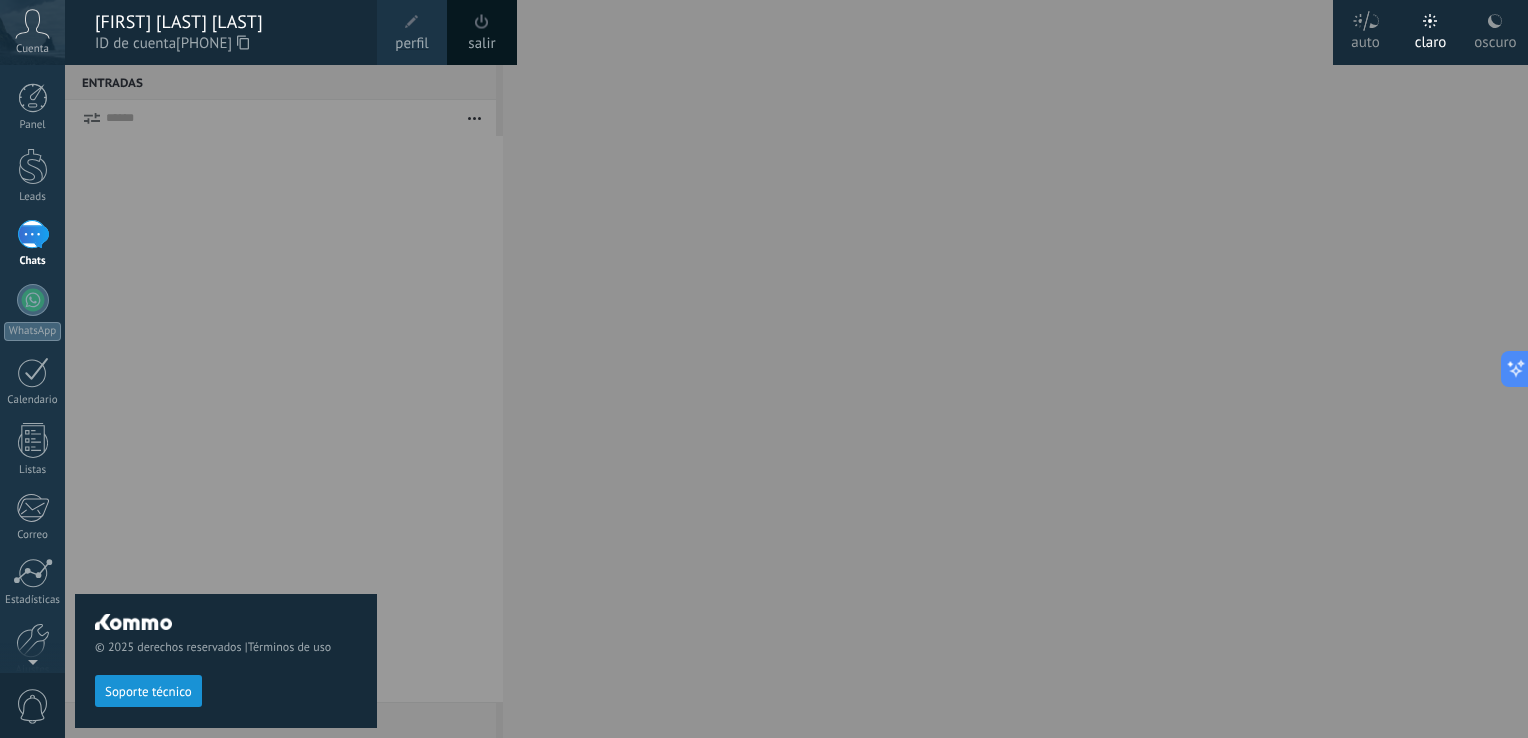 click on "perfil" at bounding box center (411, 44) 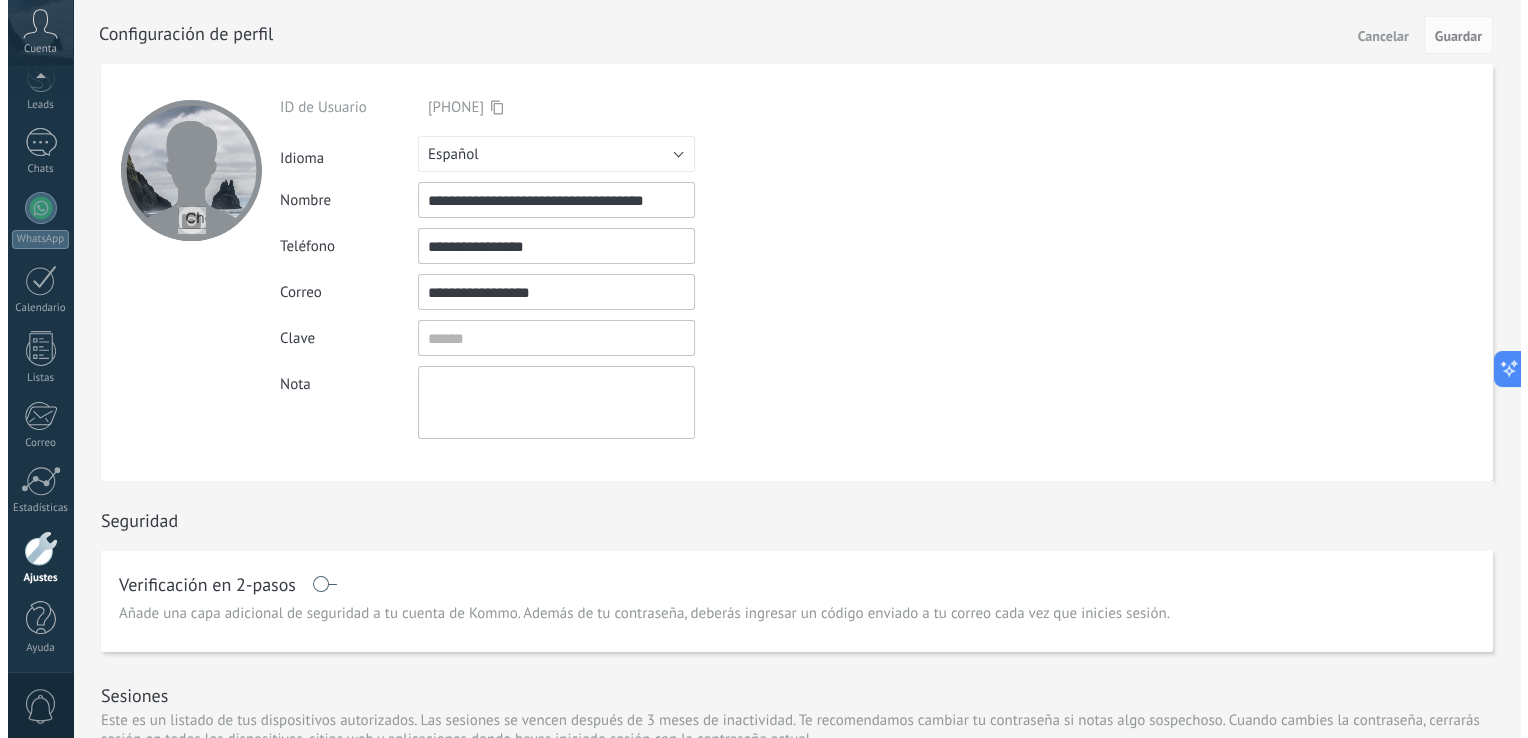 scroll, scrollTop: 0, scrollLeft: 0, axis: both 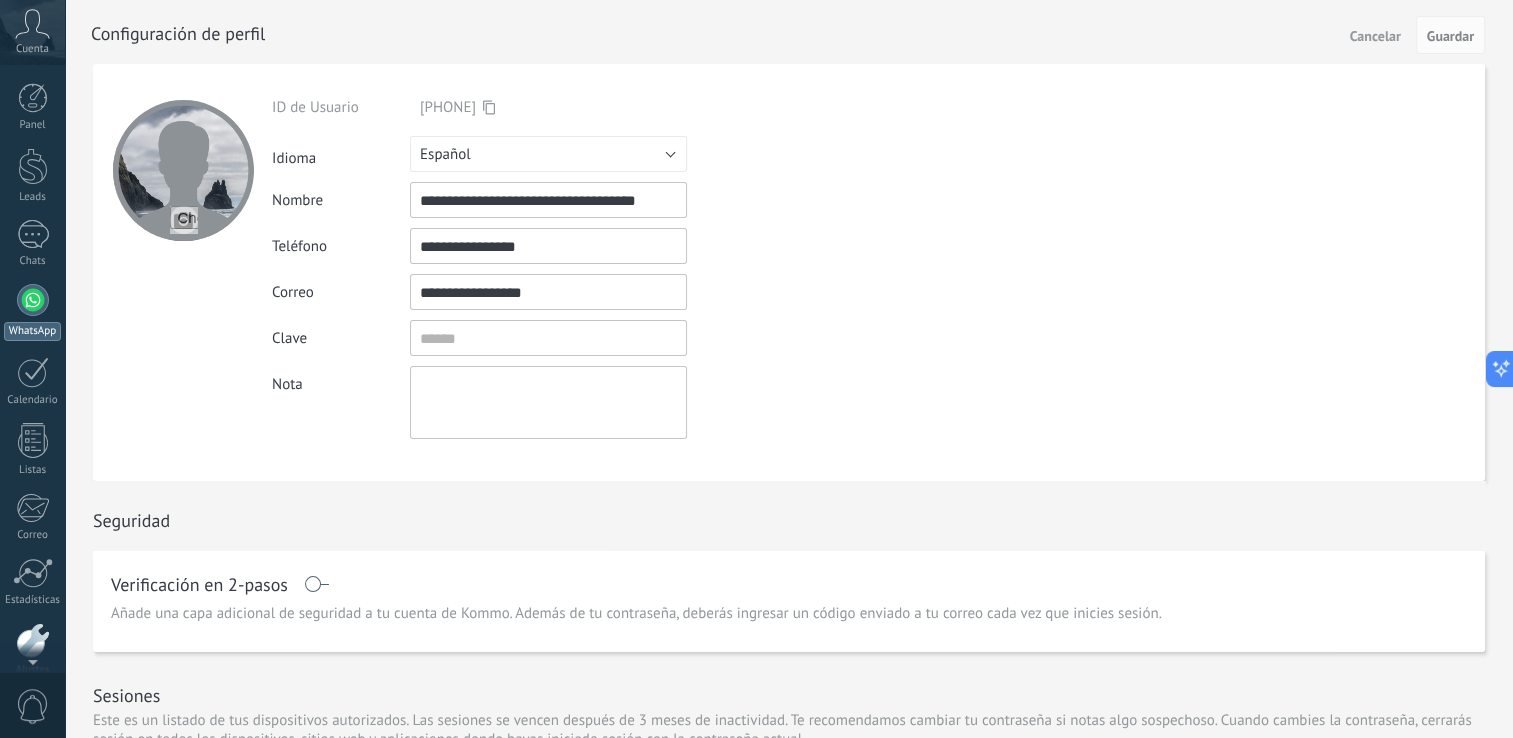 click at bounding box center (33, 300) 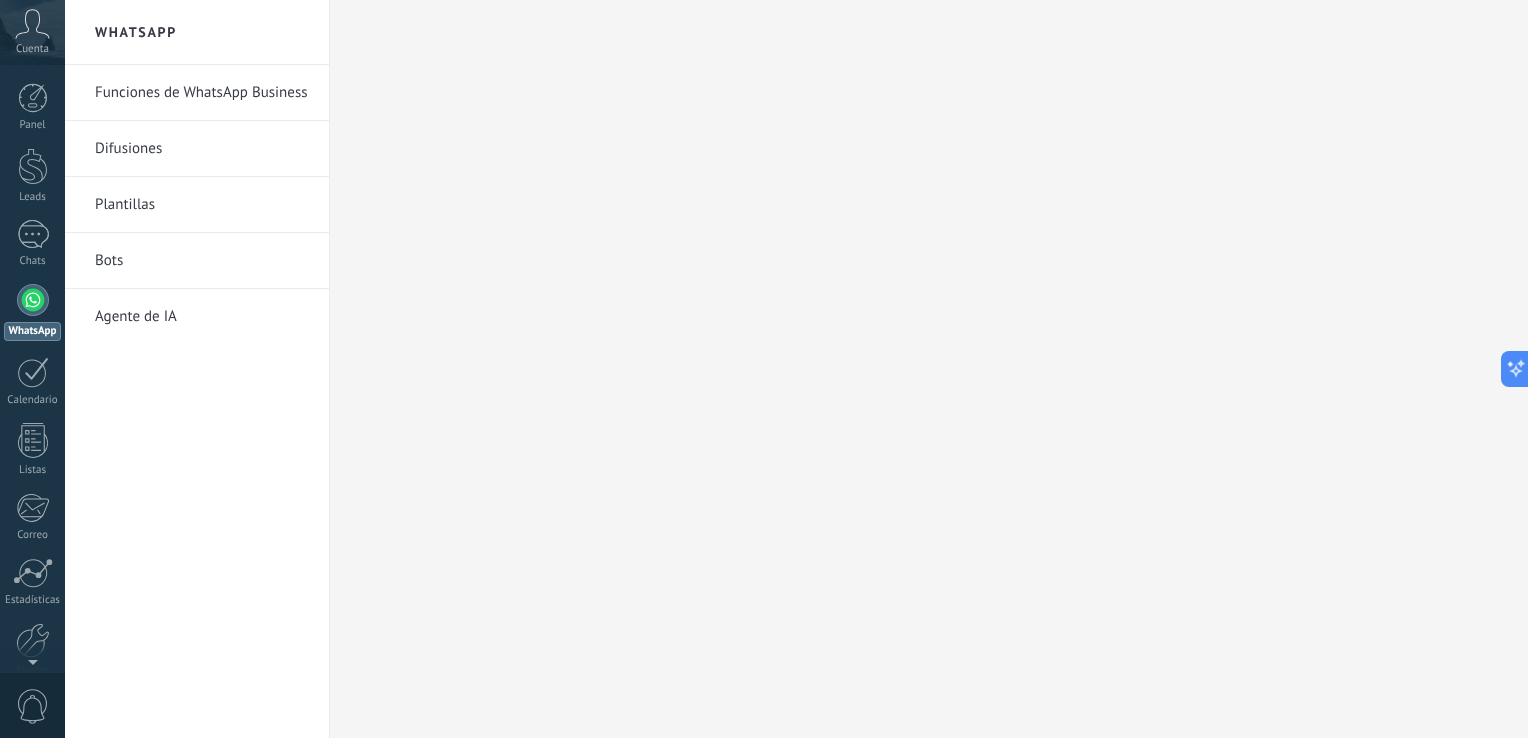 click on "Funciones de WhatsApp Business" at bounding box center (202, 93) 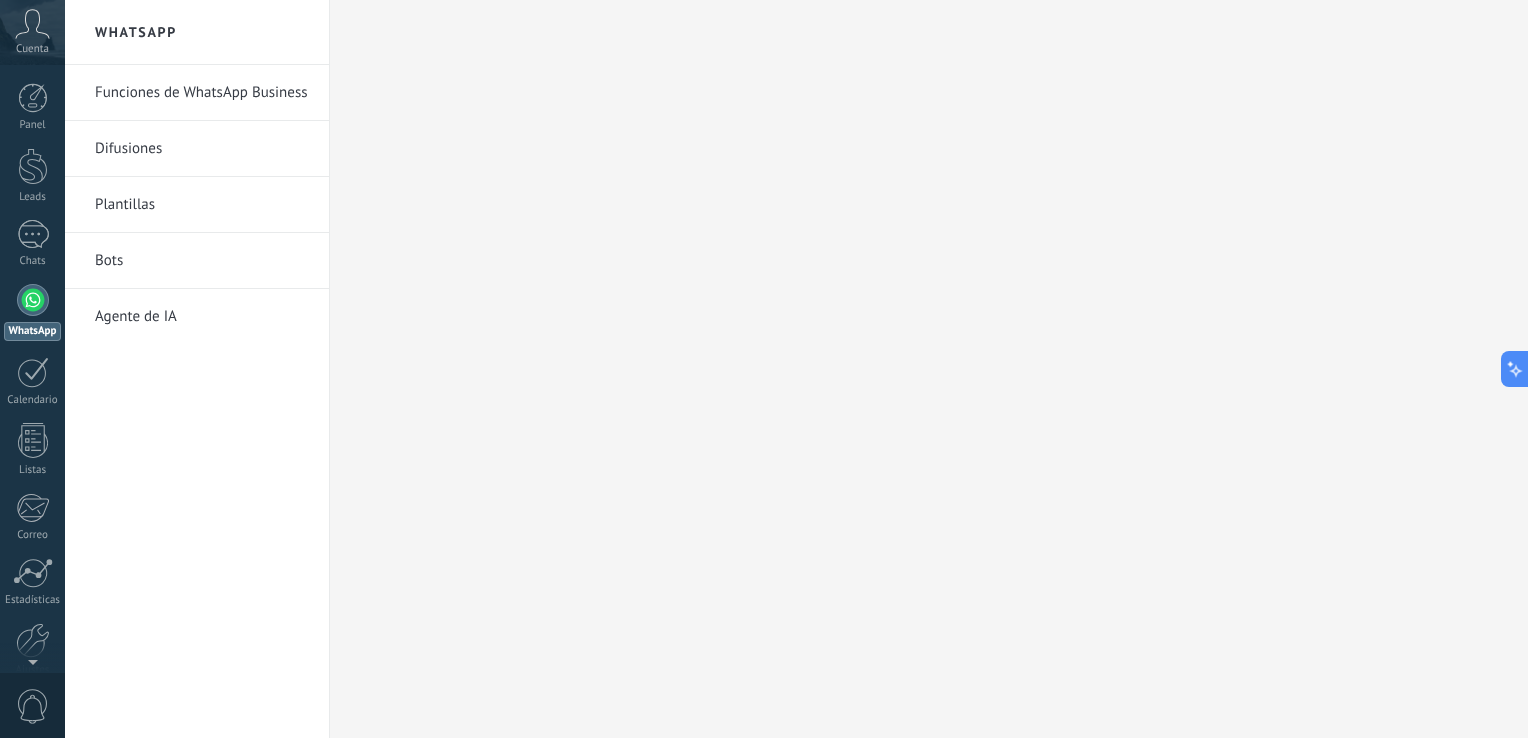 click on "Funciones de WhatsApp Business" at bounding box center (202, 93) 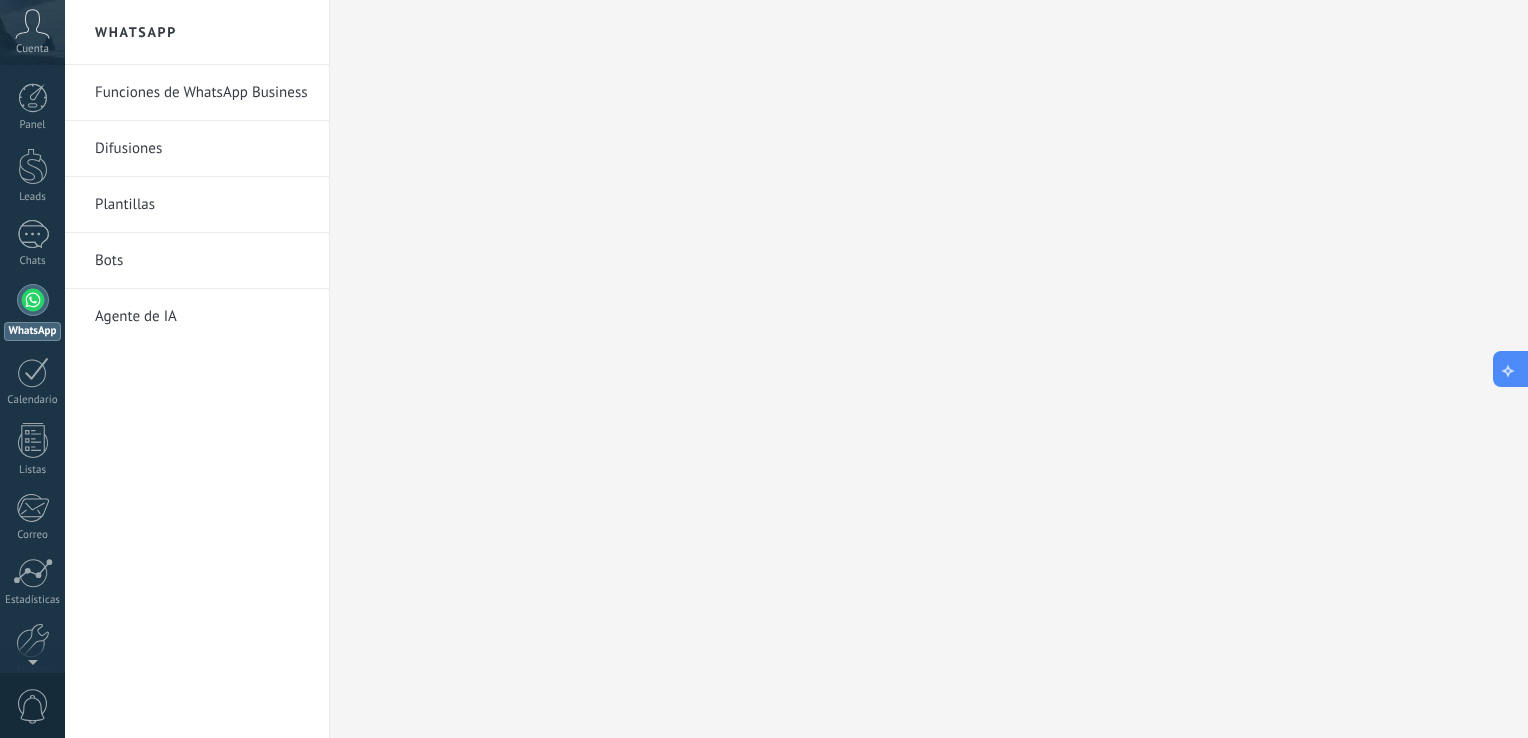 click 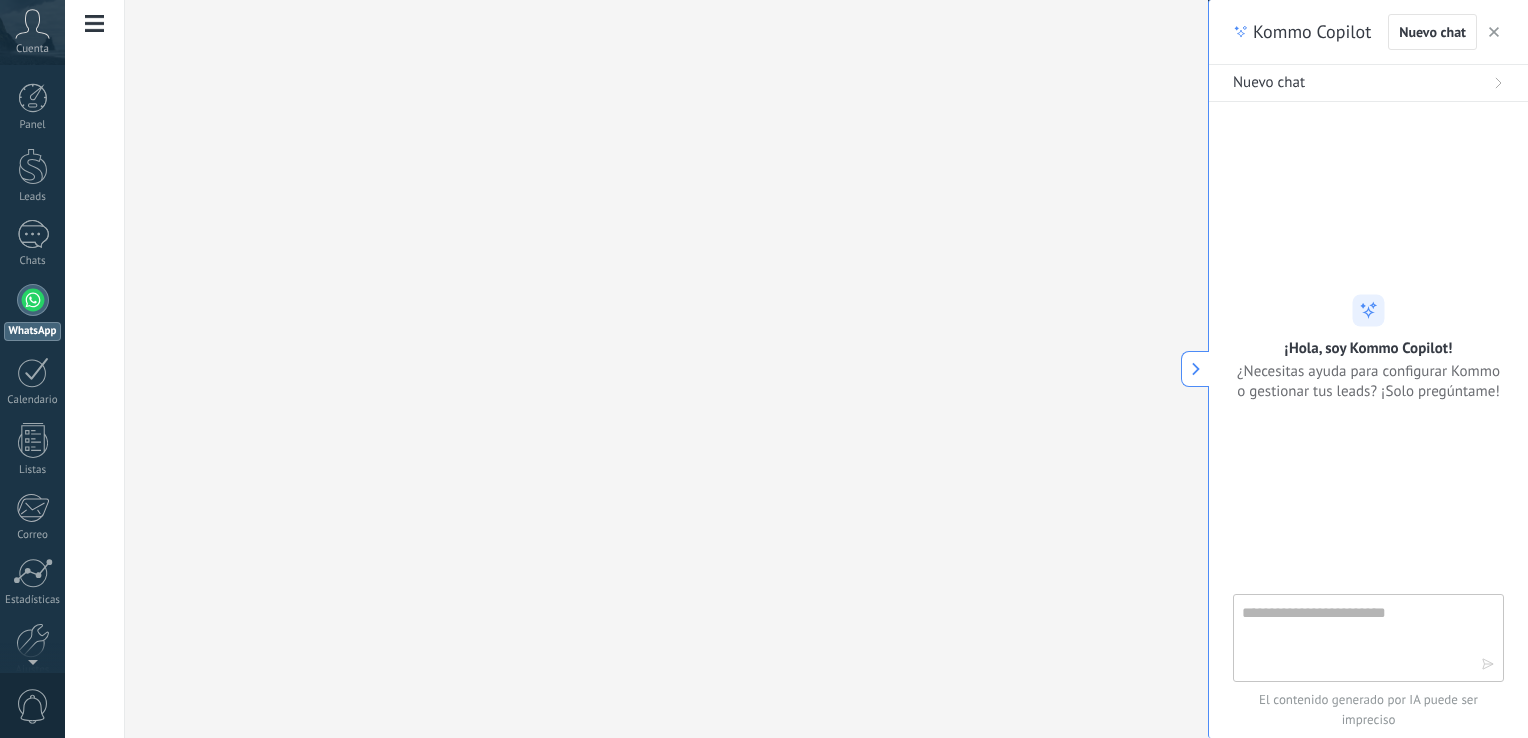 click 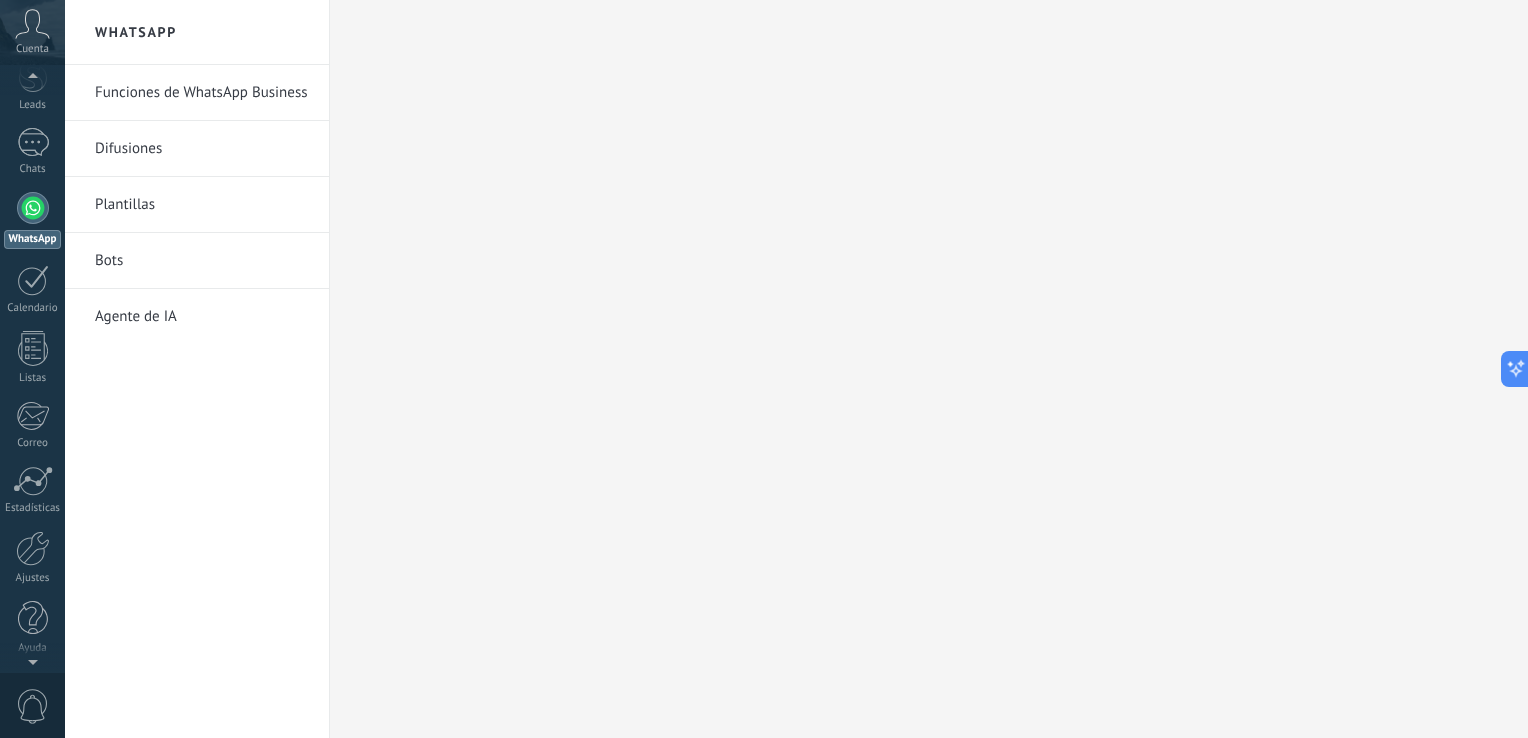 scroll, scrollTop: 0, scrollLeft: 0, axis: both 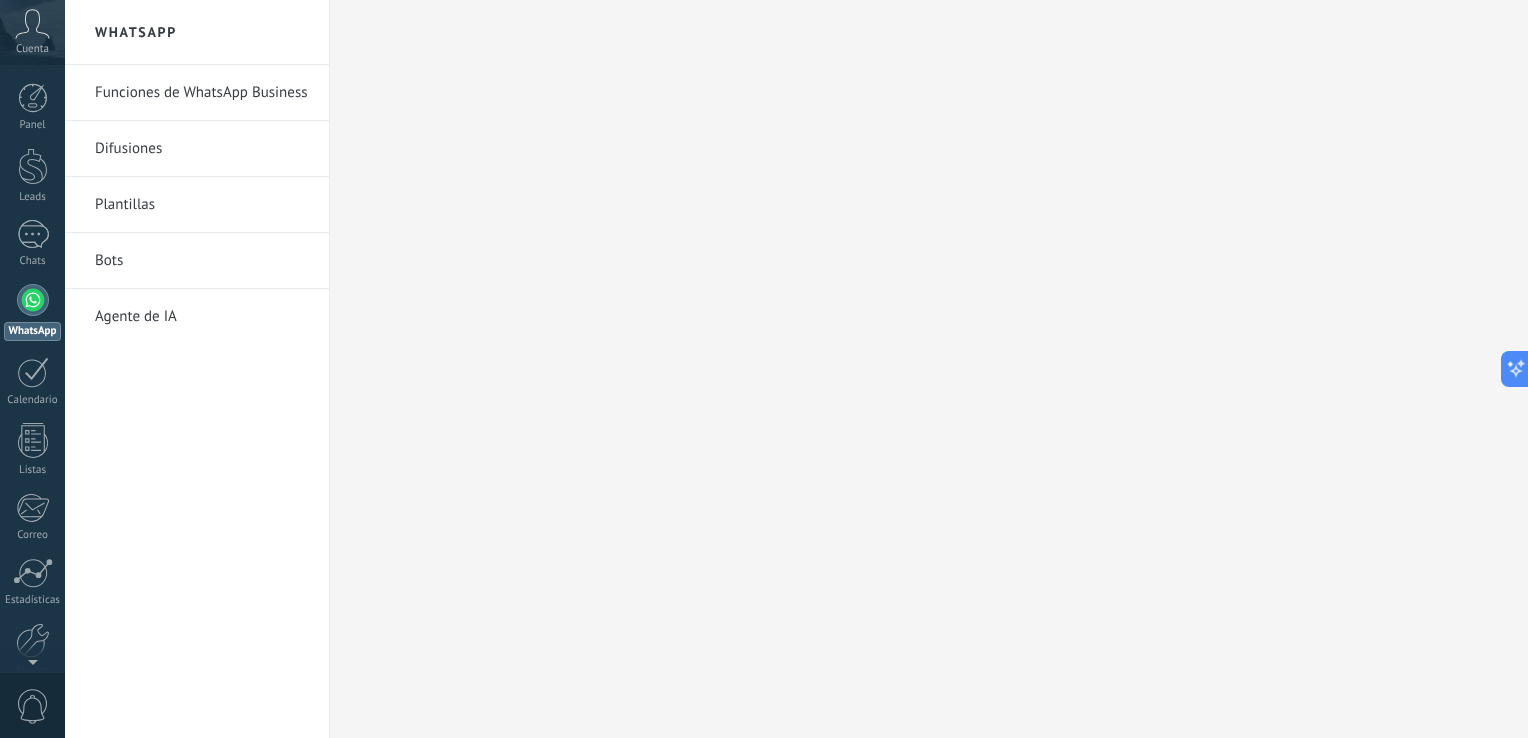 click on "Difusiones" at bounding box center (202, 149) 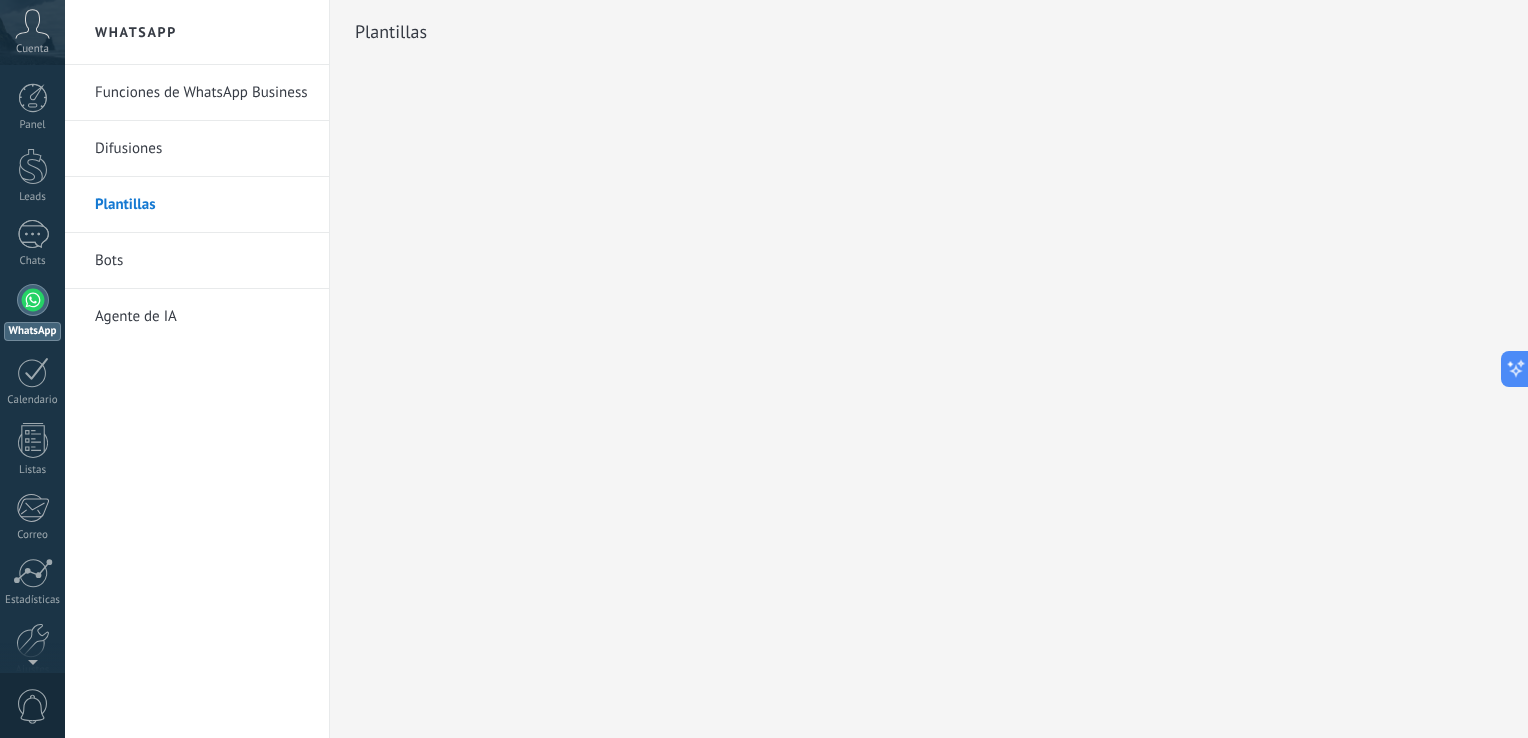 click on "Bots" at bounding box center (202, 261) 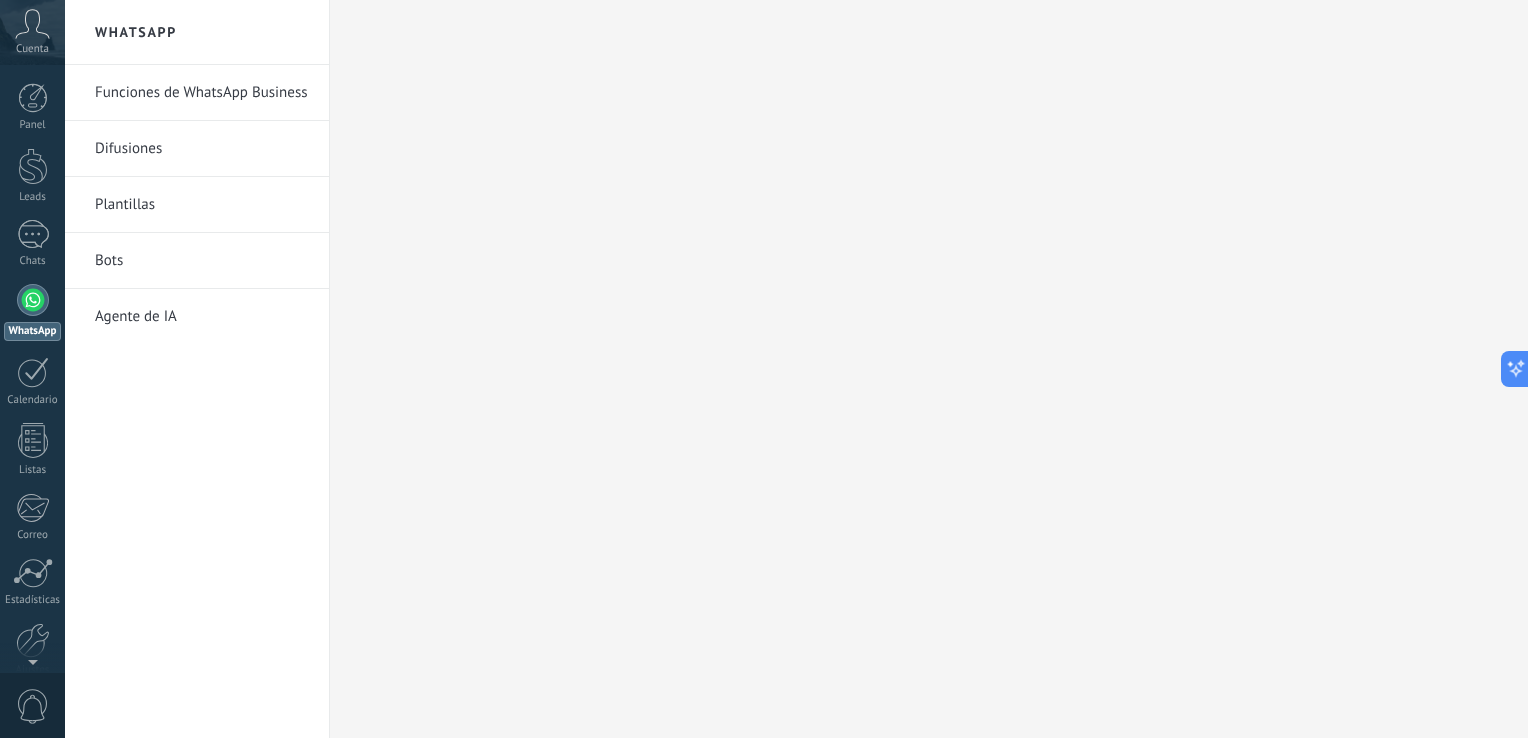 click on "Agente de IA" at bounding box center [202, 317] 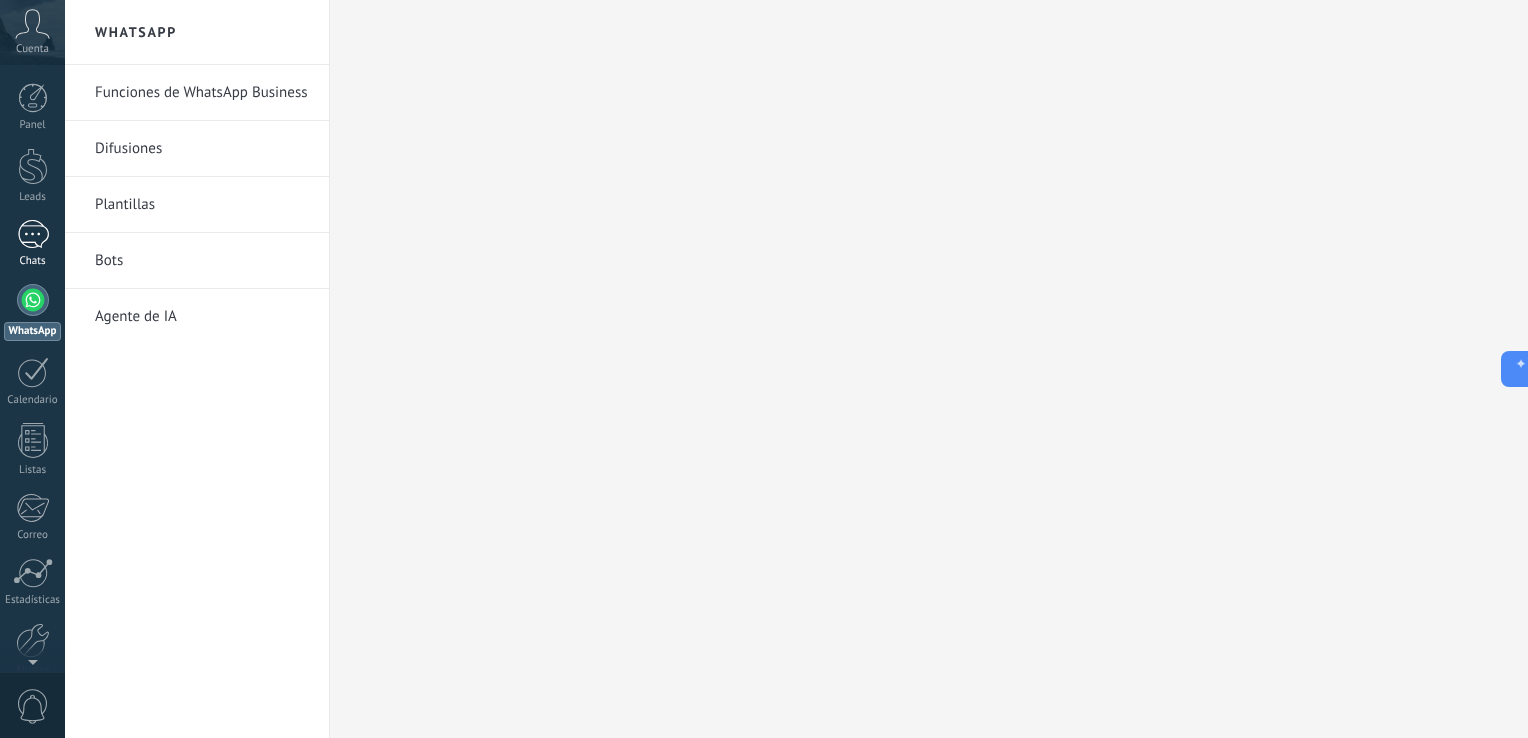 click at bounding box center (33, 234) 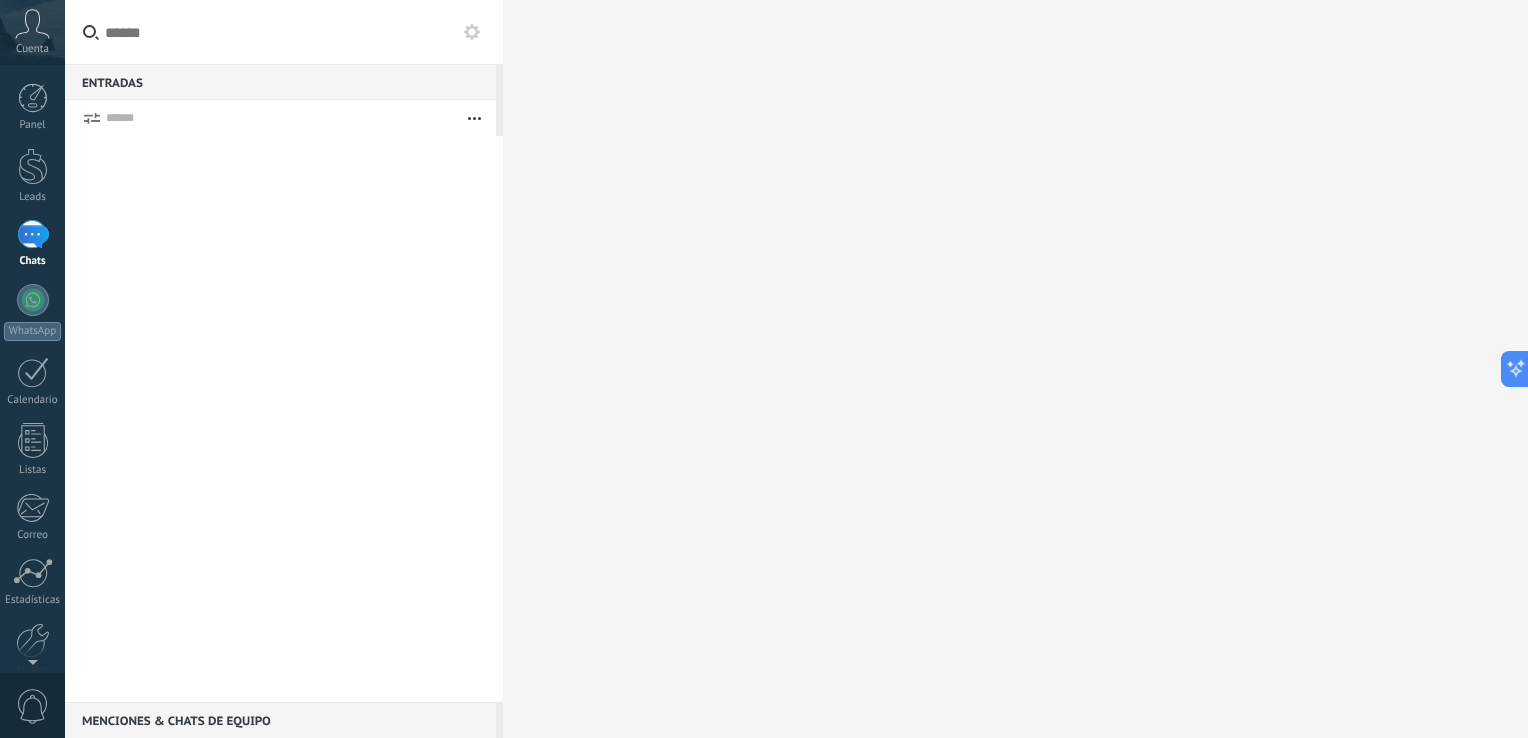 click at bounding box center [474, 118] 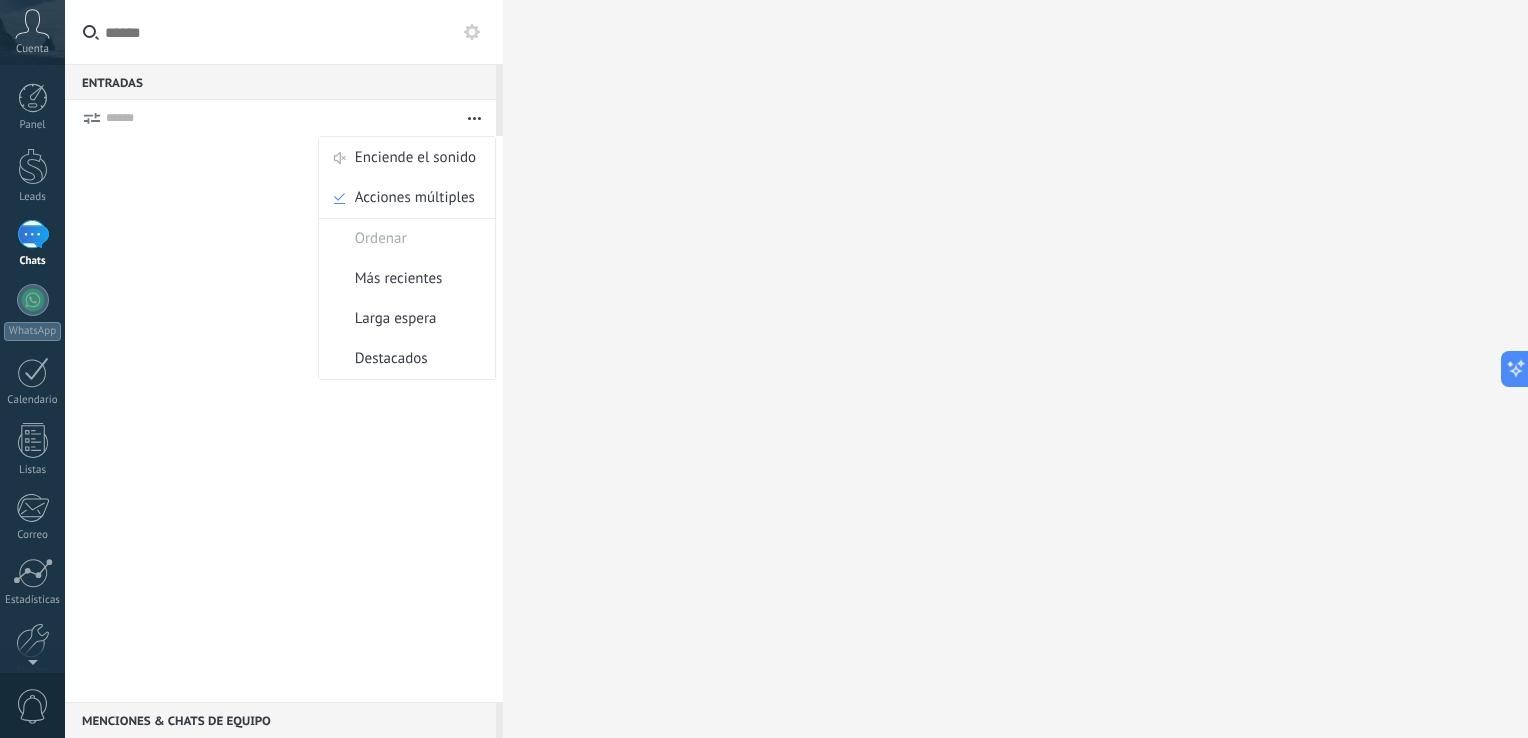 click on "Entradas 0" at bounding box center (280, 82) 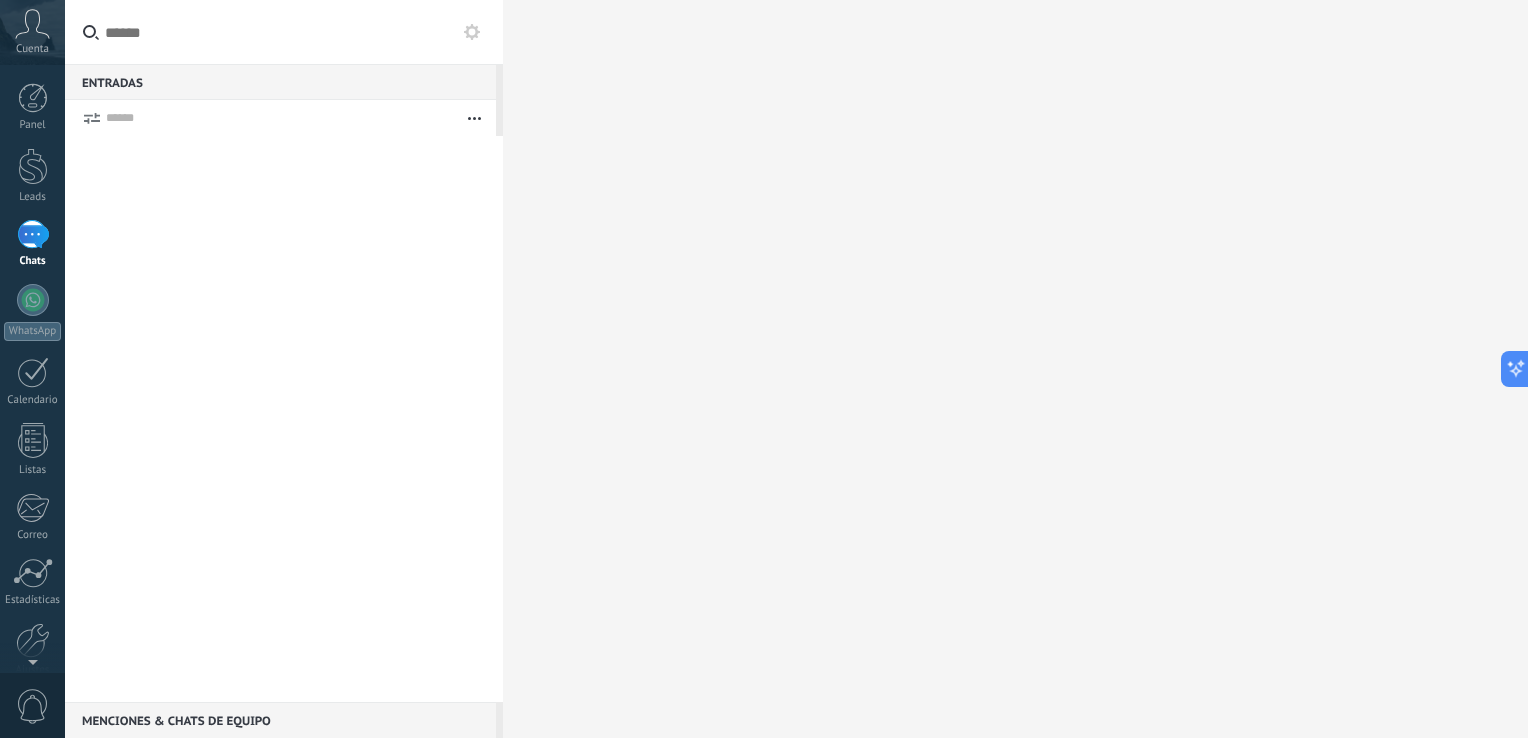 click at bounding box center [284, 32] 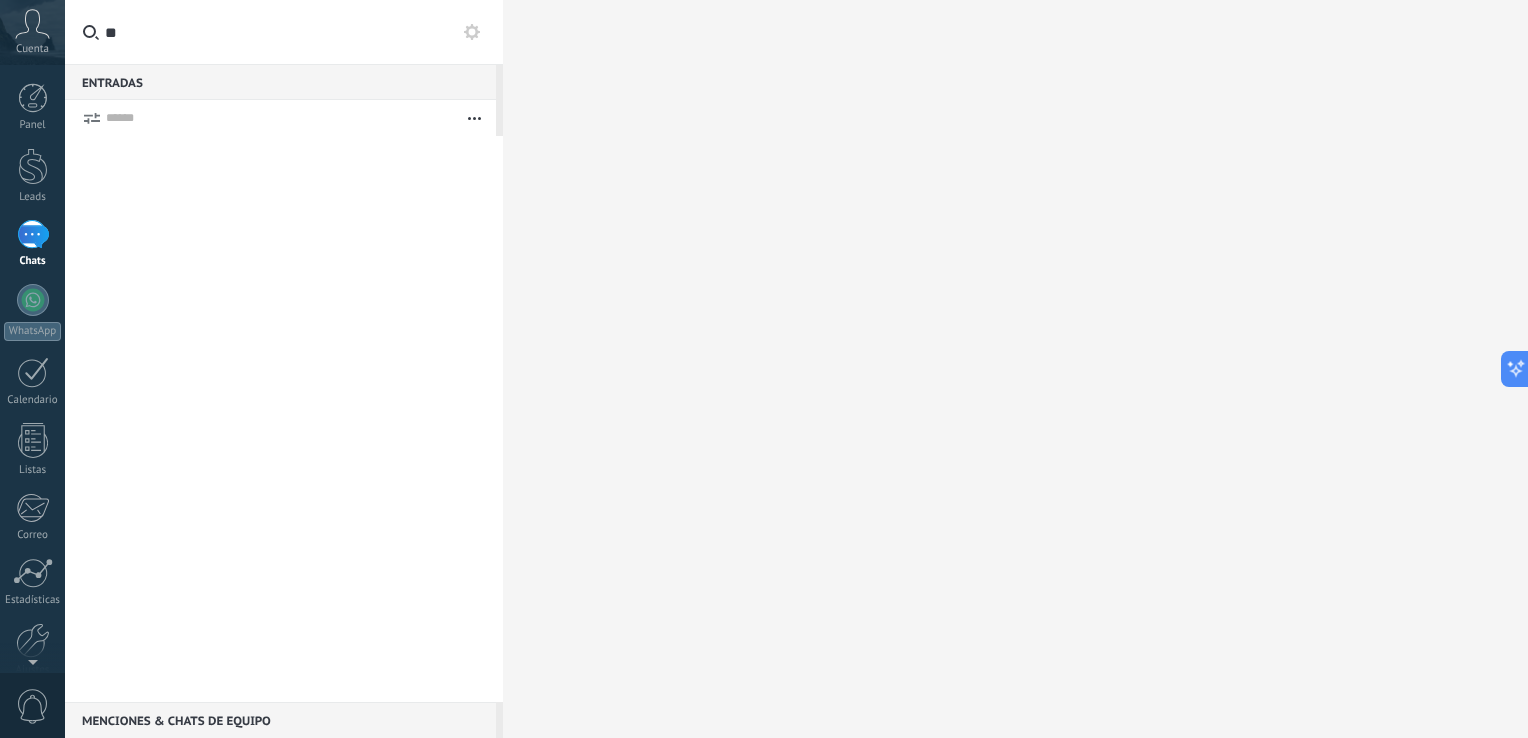 type on "*" 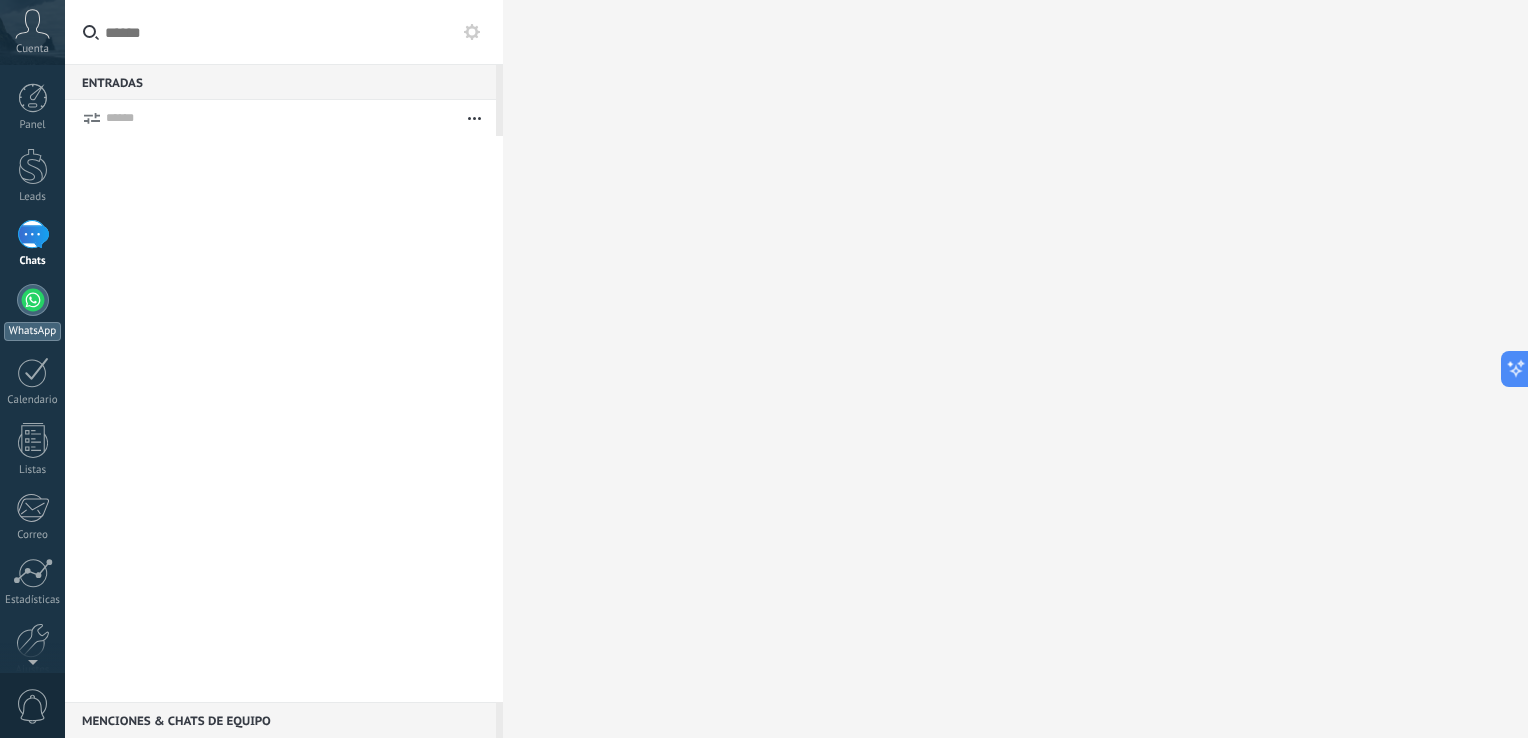 type 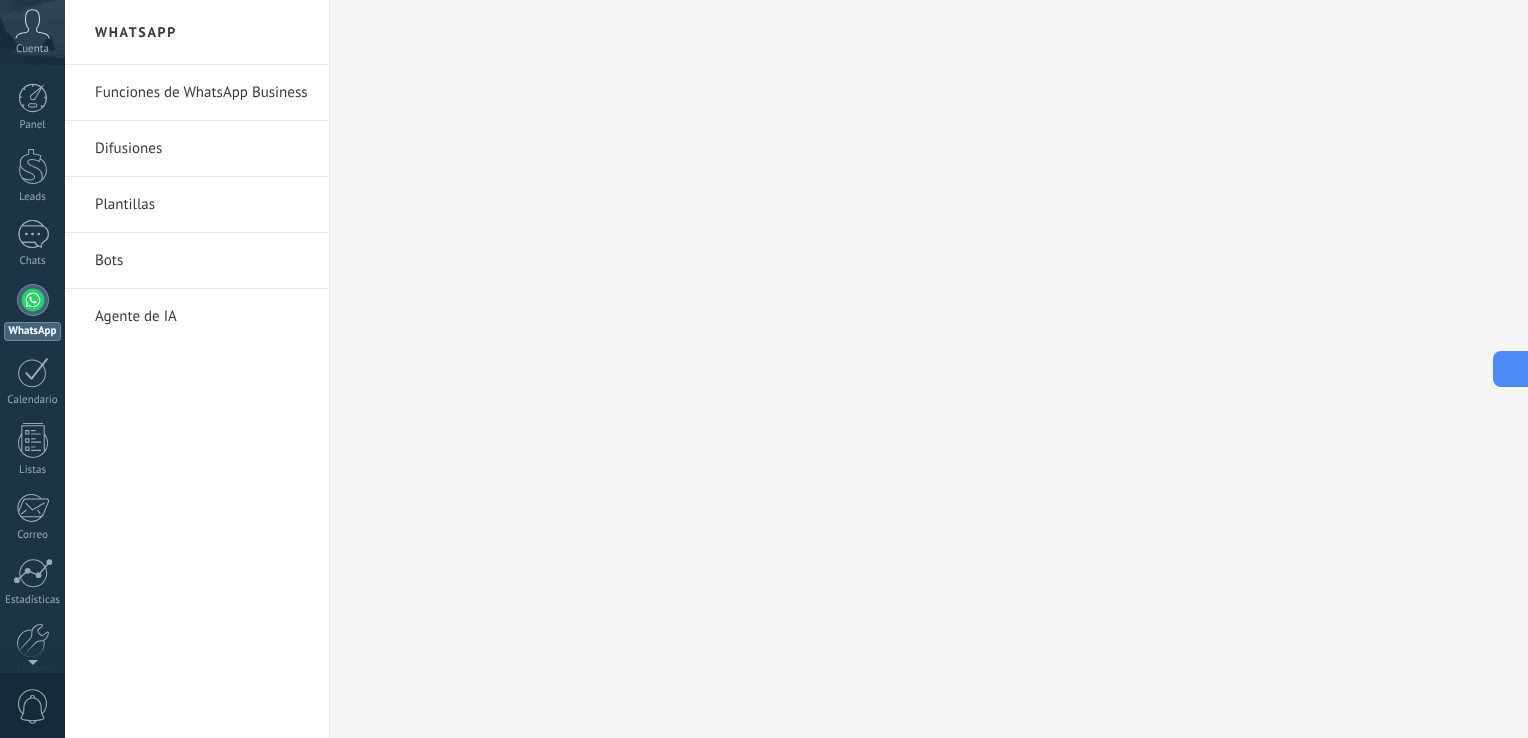 click 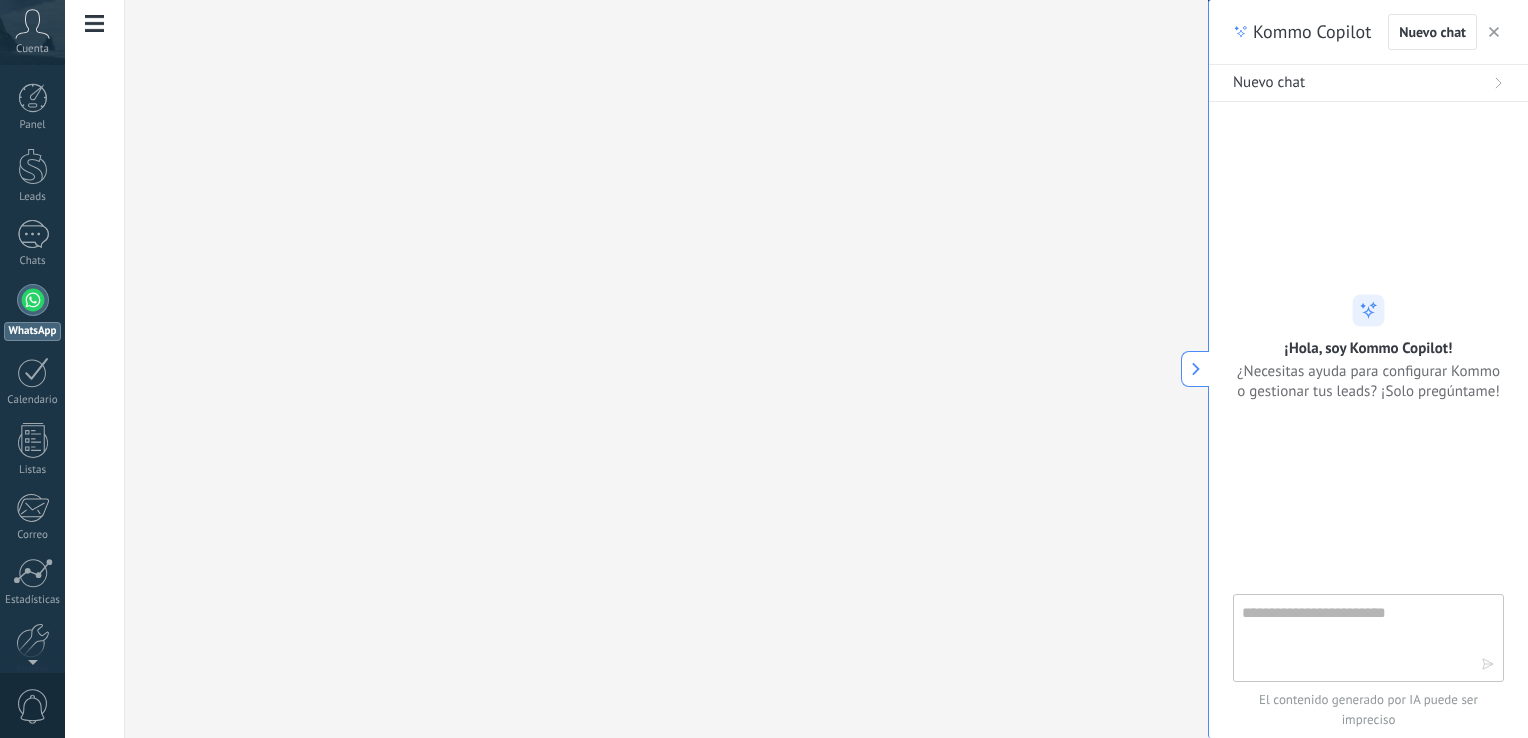 click at bounding box center [1354, 637] 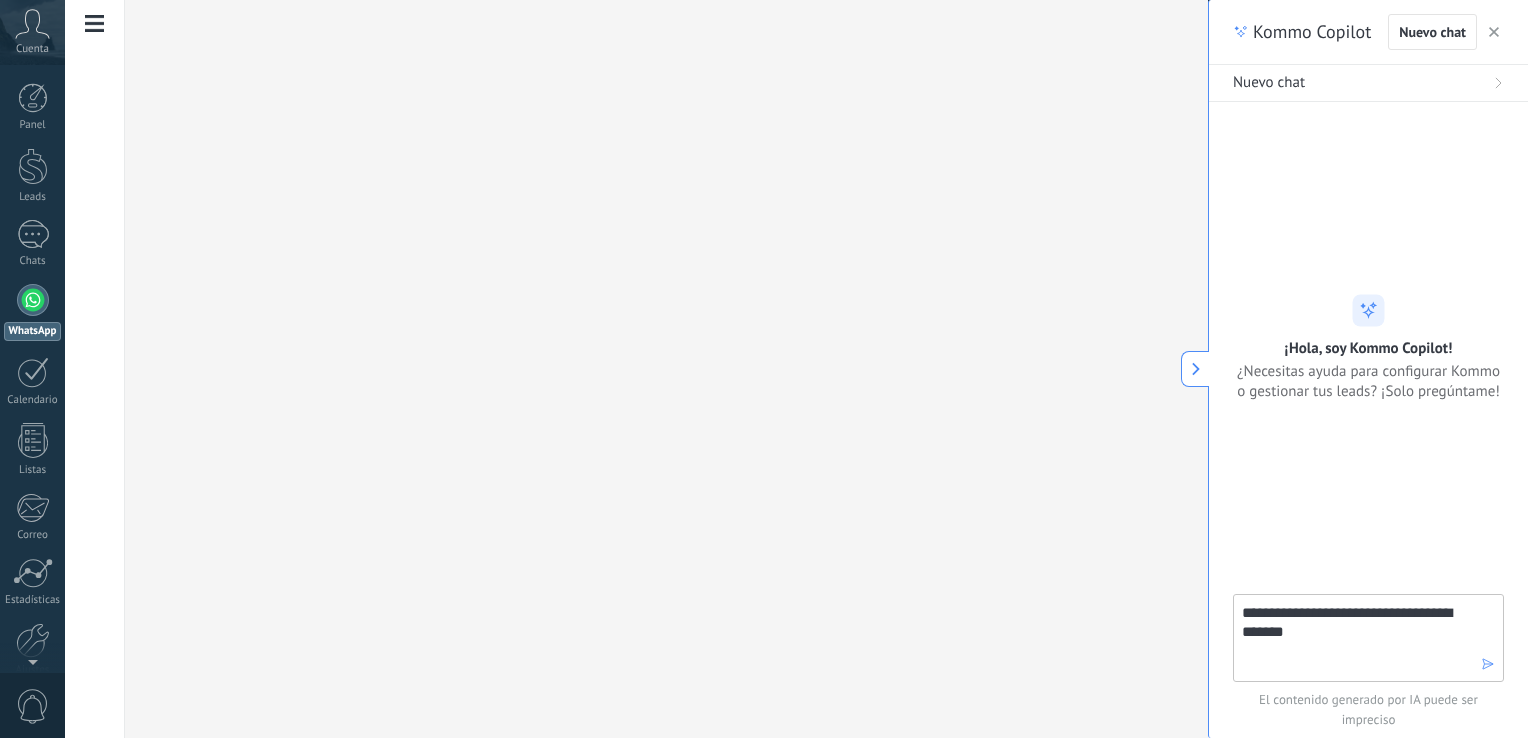 type on "**********" 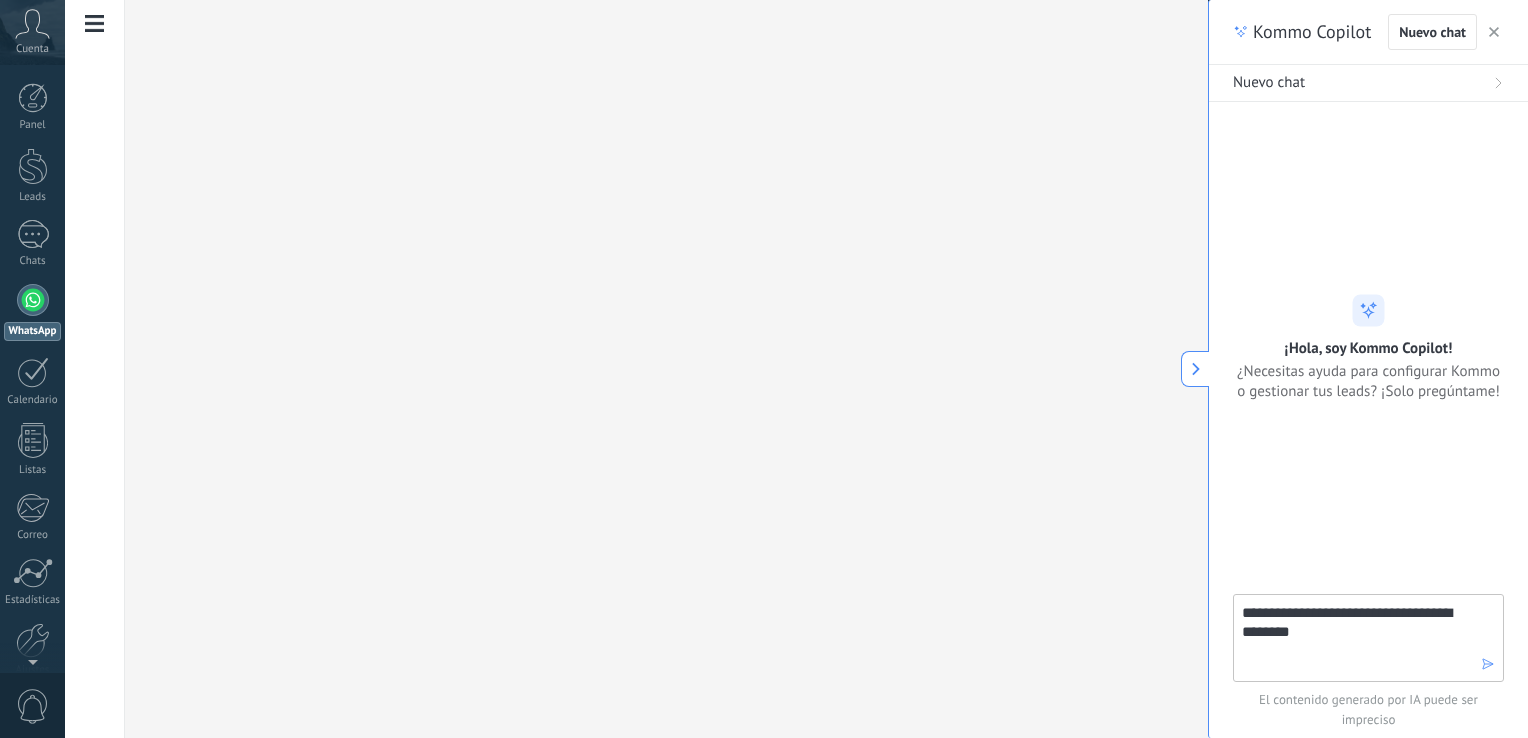 type 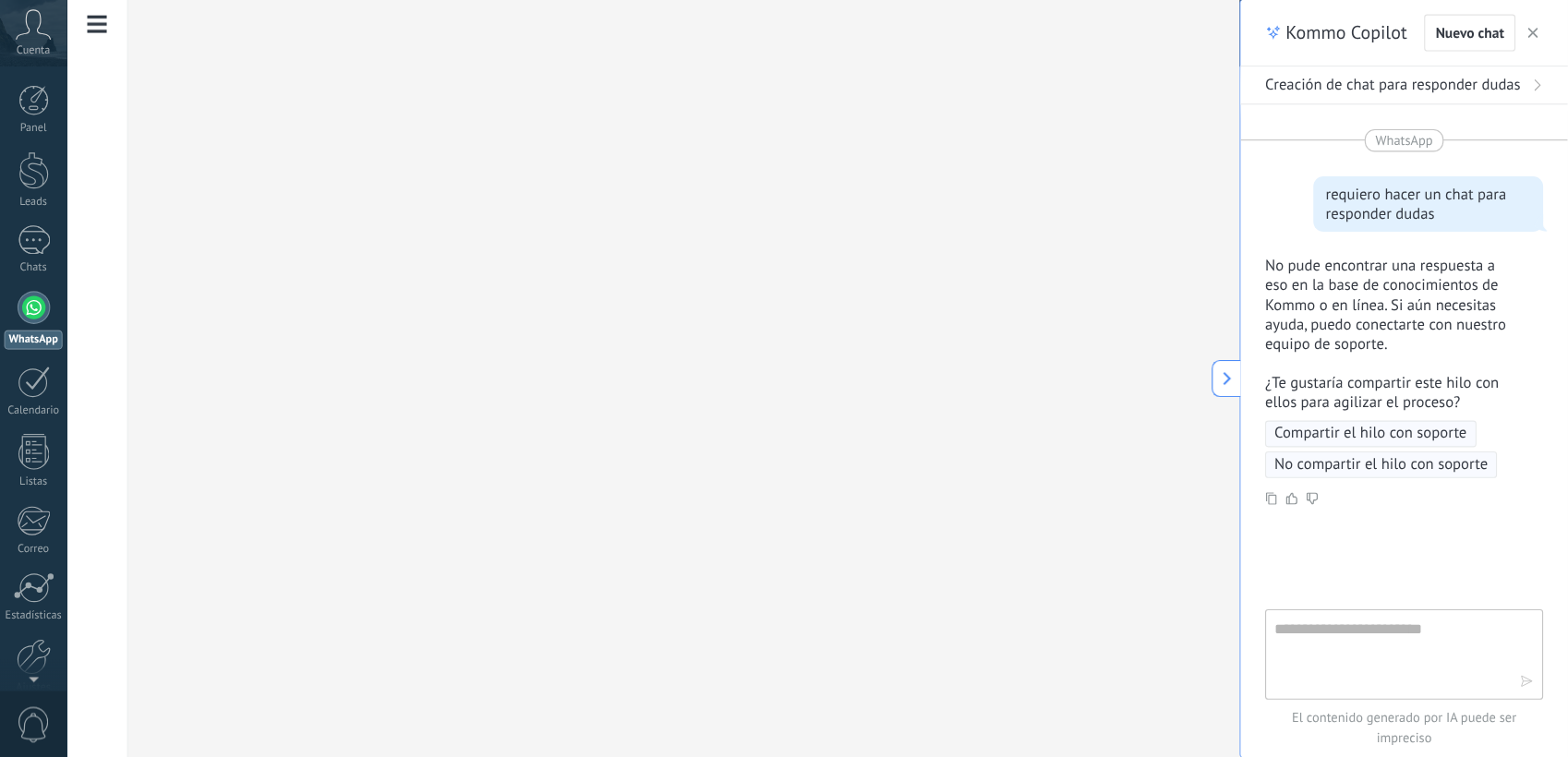 scroll, scrollTop: 29, scrollLeft: 0, axis: vertical 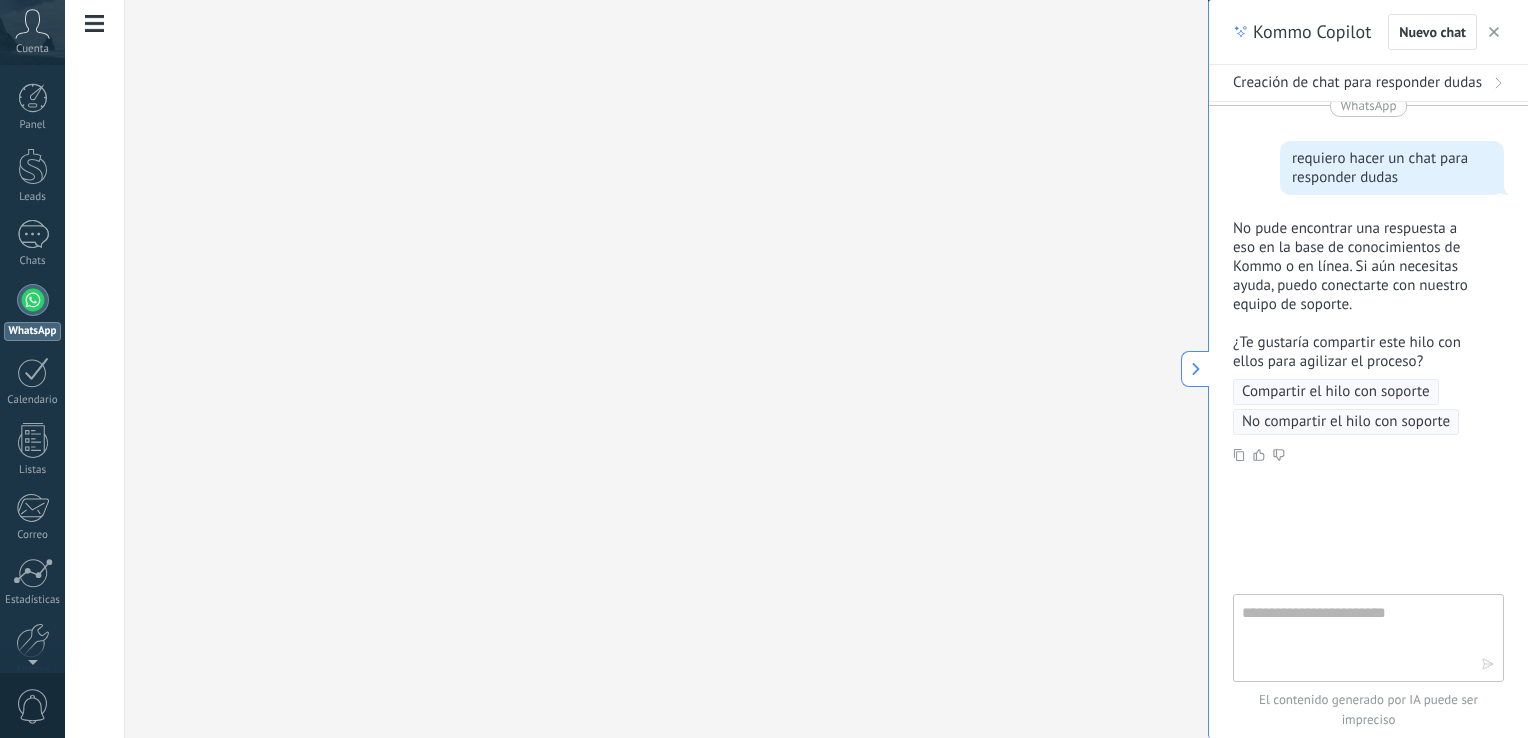 click at bounding box center (95, 24) 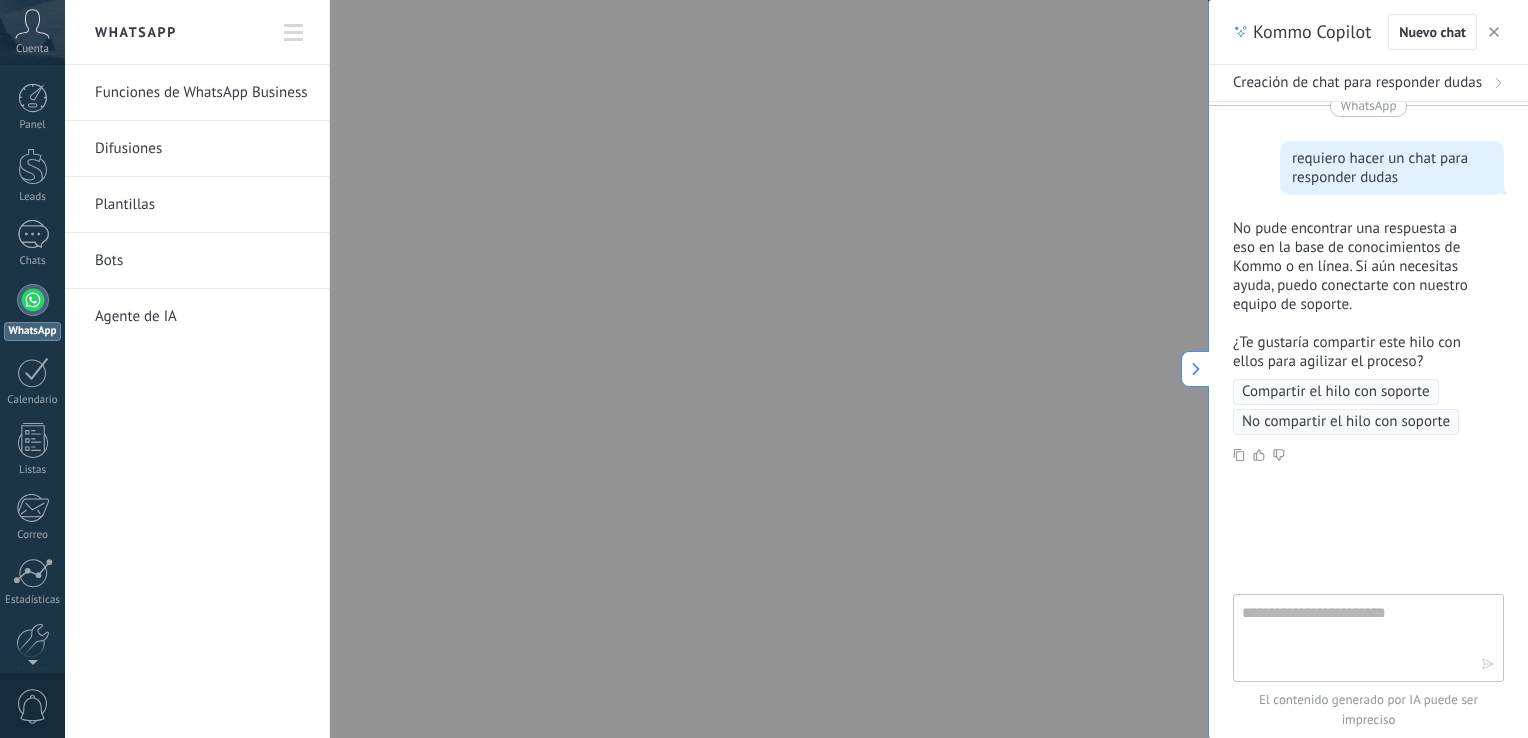 click on "Funciones de WhatsApp Business" at bounding box center (202, 93) 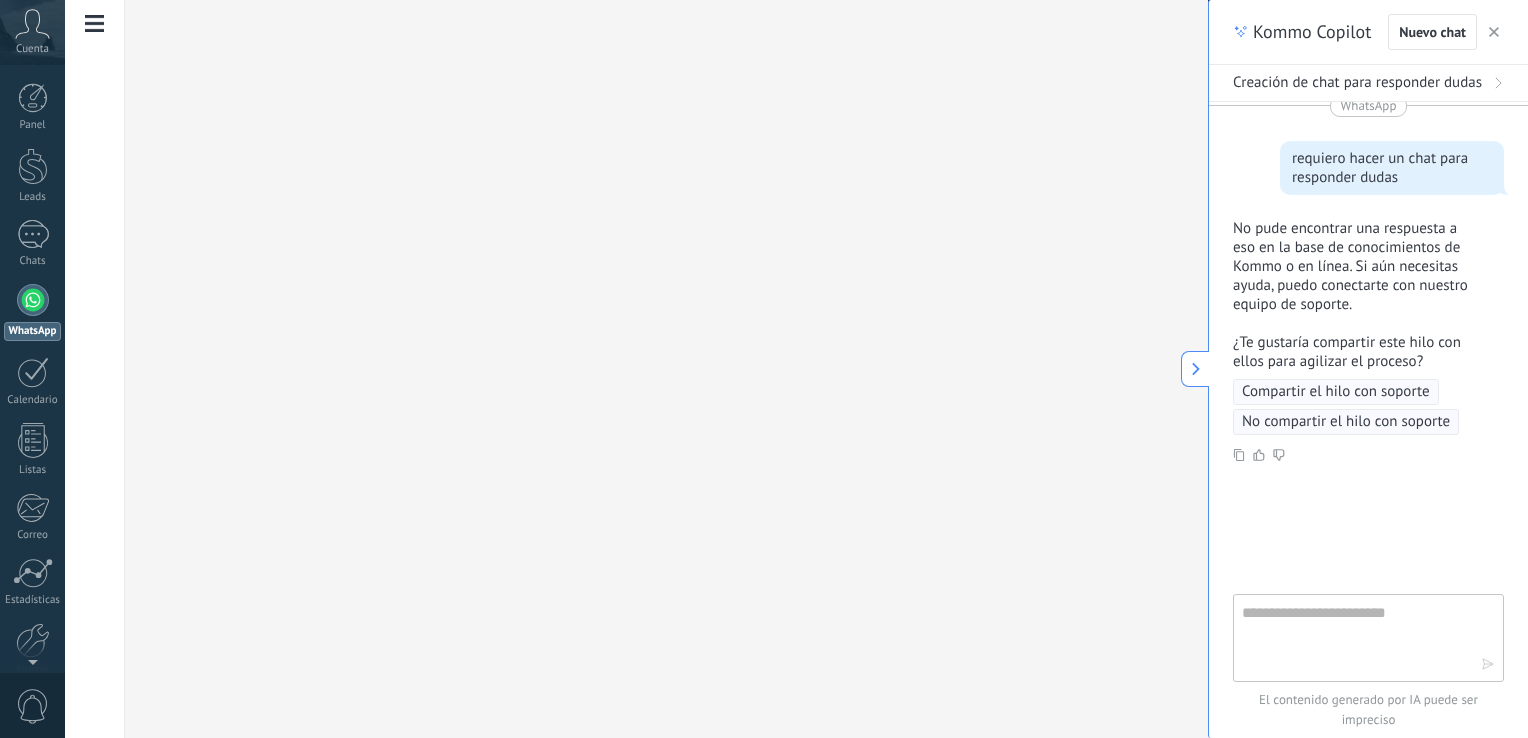 drag, startPoint x: 388, startPoint y: 247, endPoint x: 489, endPoint y: 277, distance: 105.36128 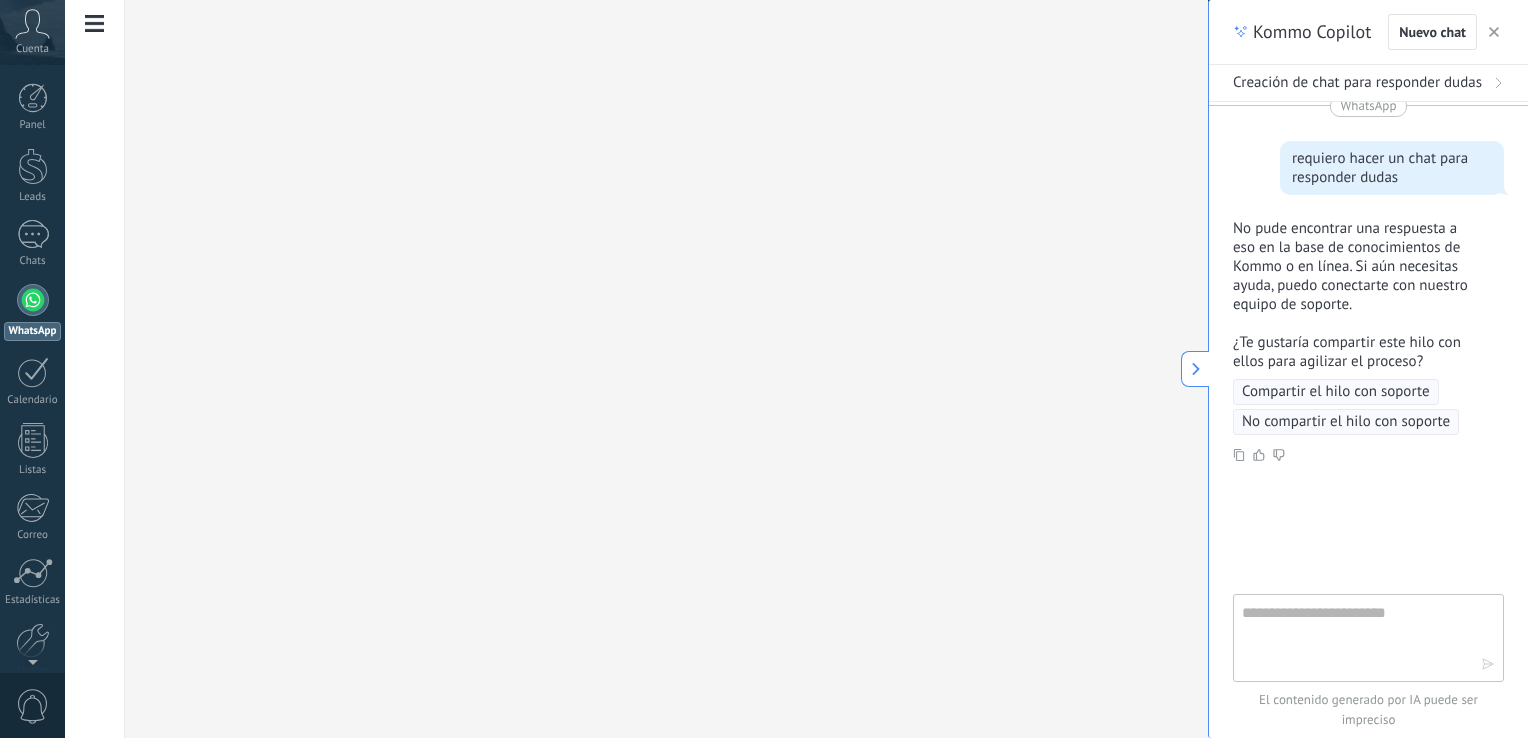 drag, startPoint x: 605, startPoint y: 308, endPoint x: 739, endPoint y: 318, distance: 134.37262 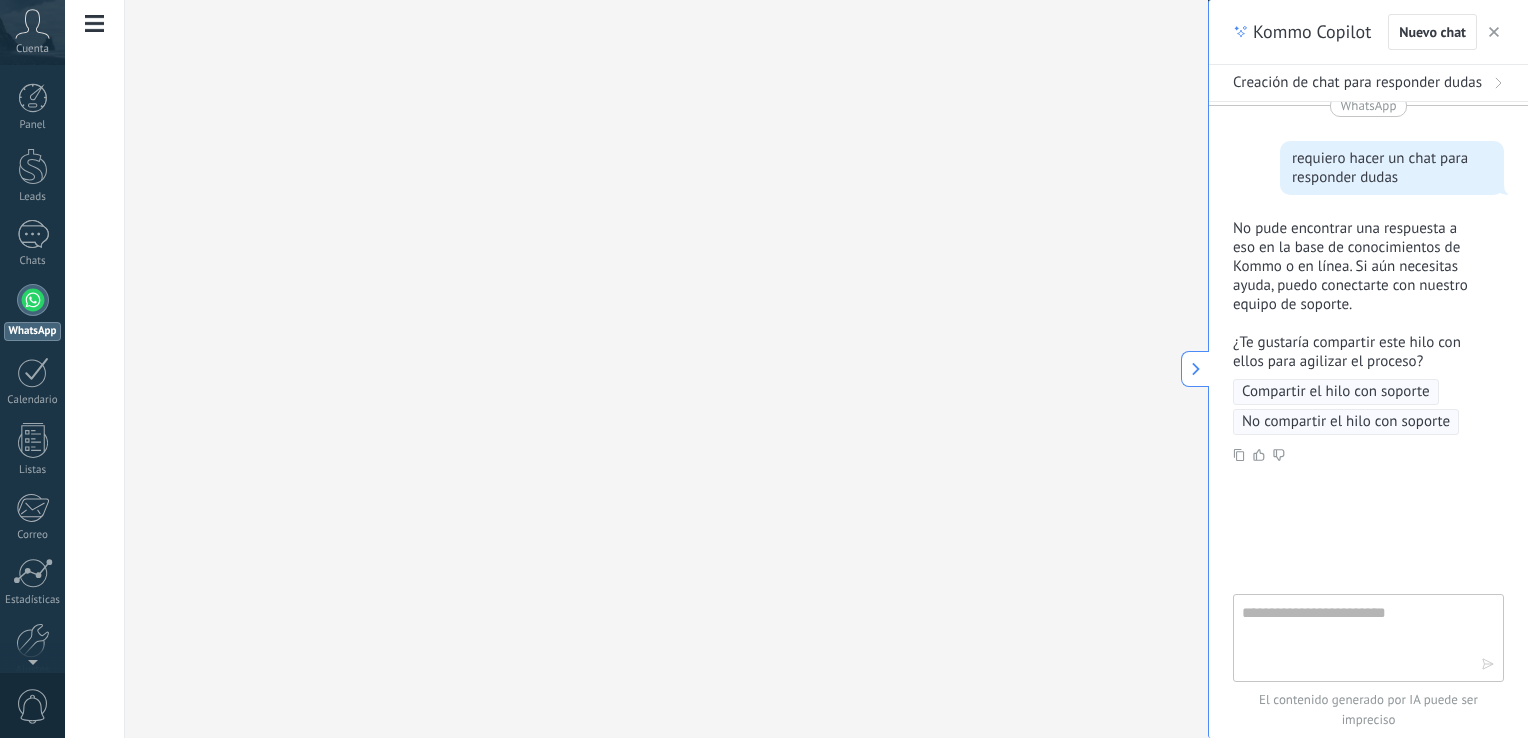click at bounding box center [666, 368] 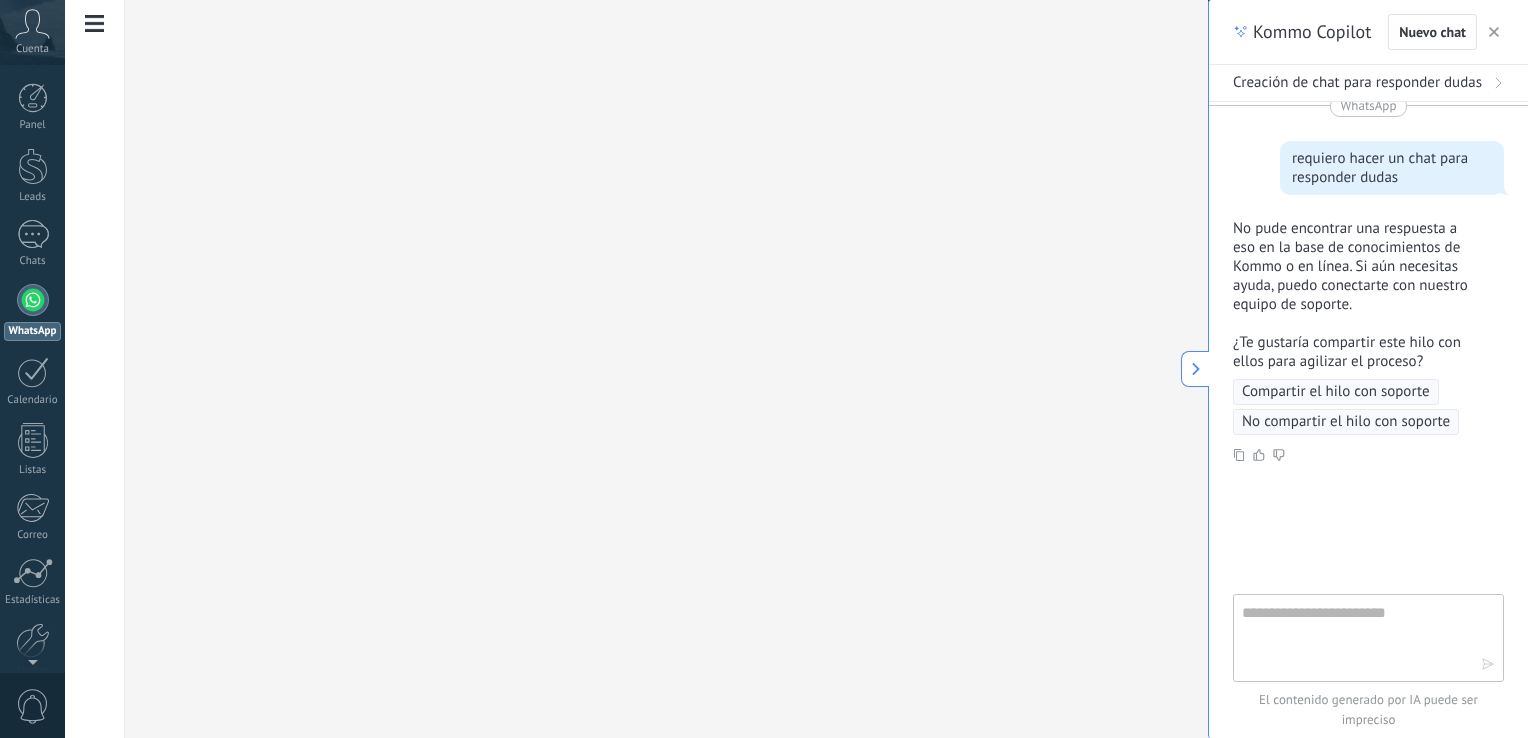 scroll, scrollTop: 0, scrollLeft: 0, axis: both 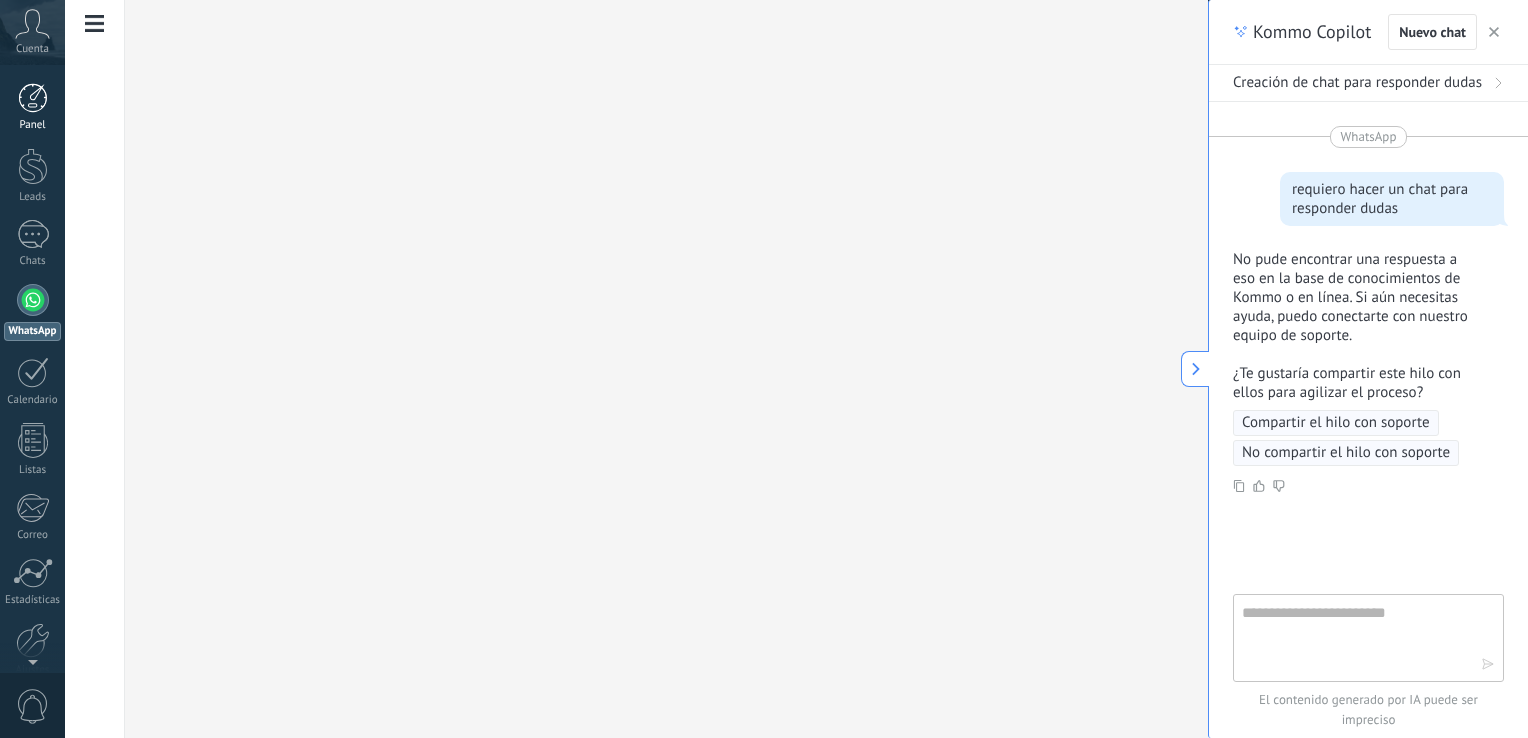 click on "Panel" at bounding box center (33, 125) 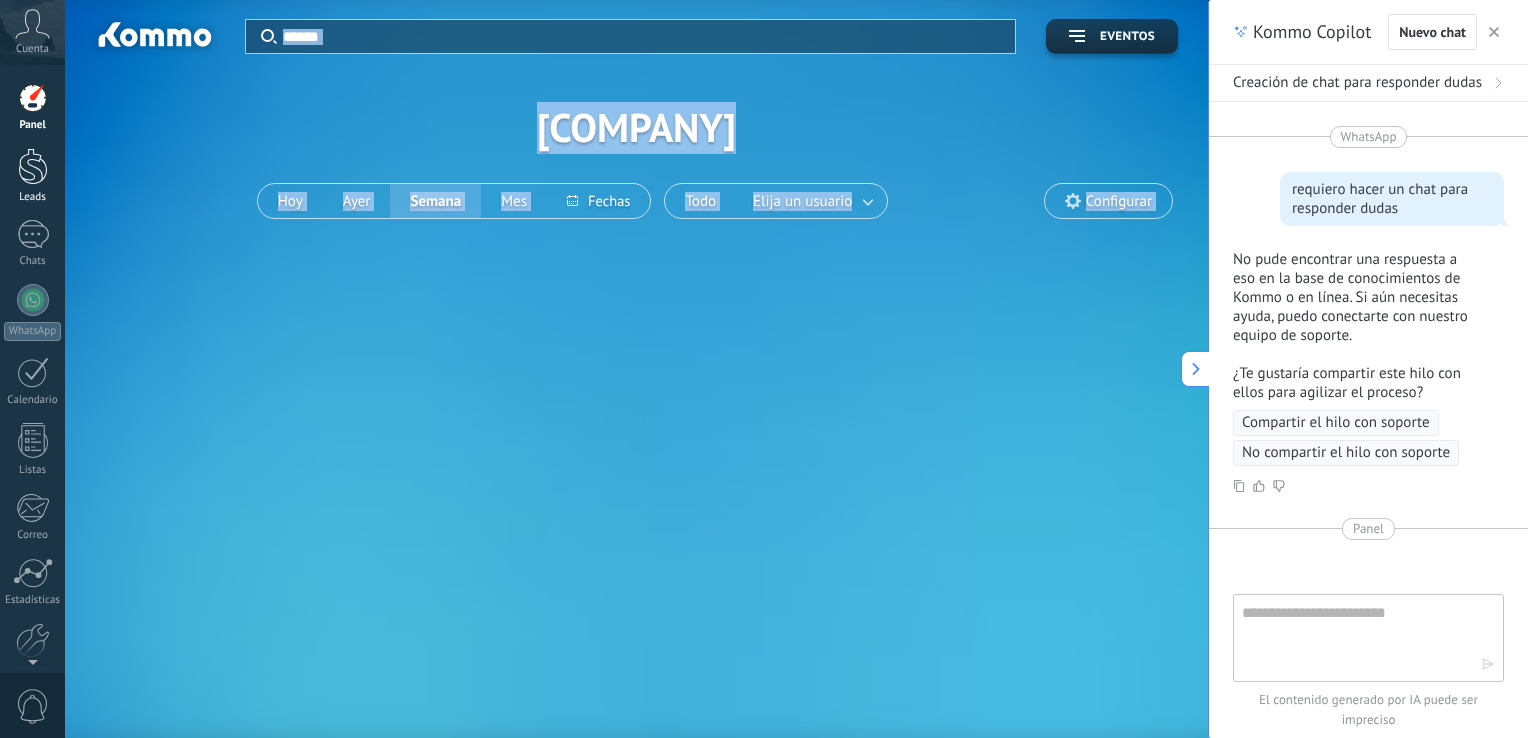 click at bounding box center (33, 166) 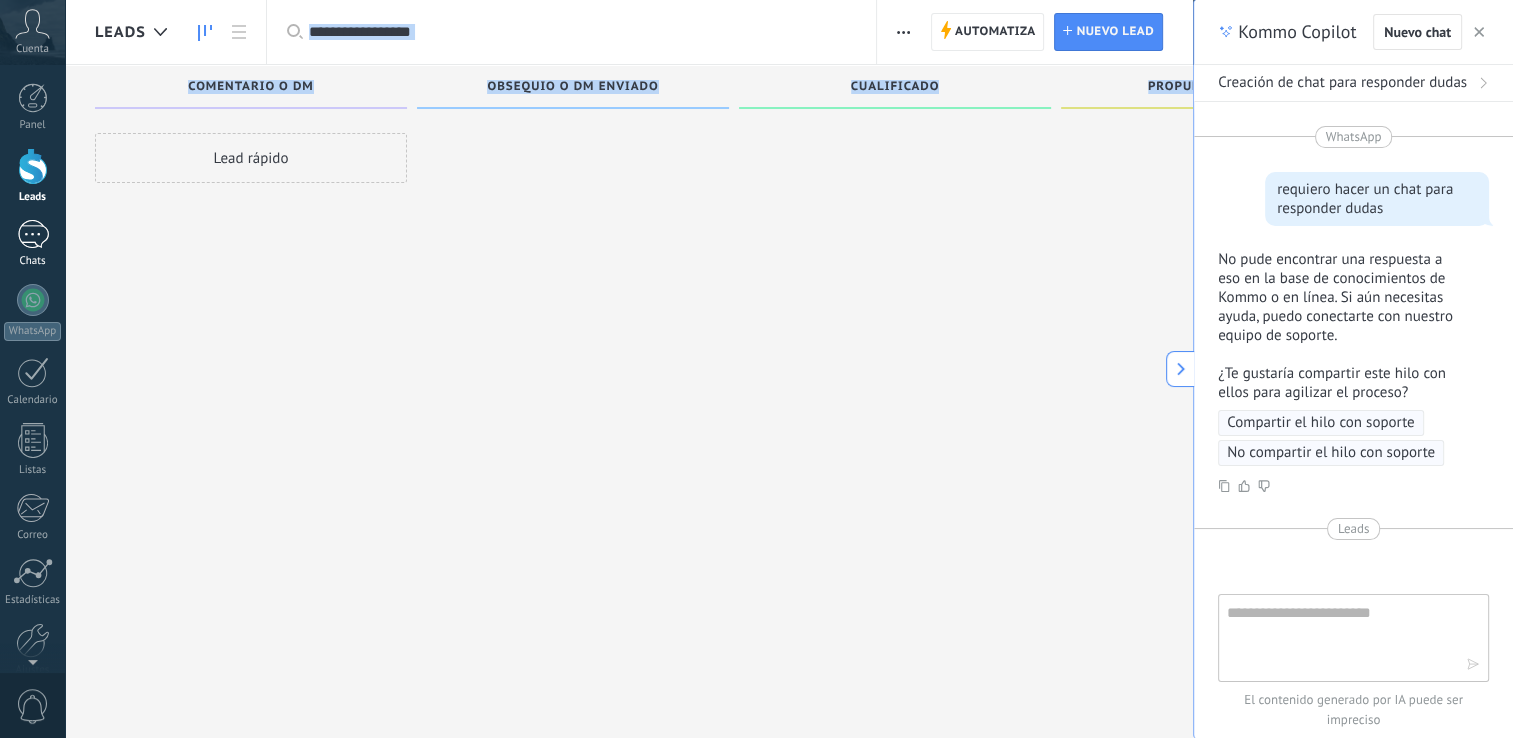 click at bounding box center [33, 234] 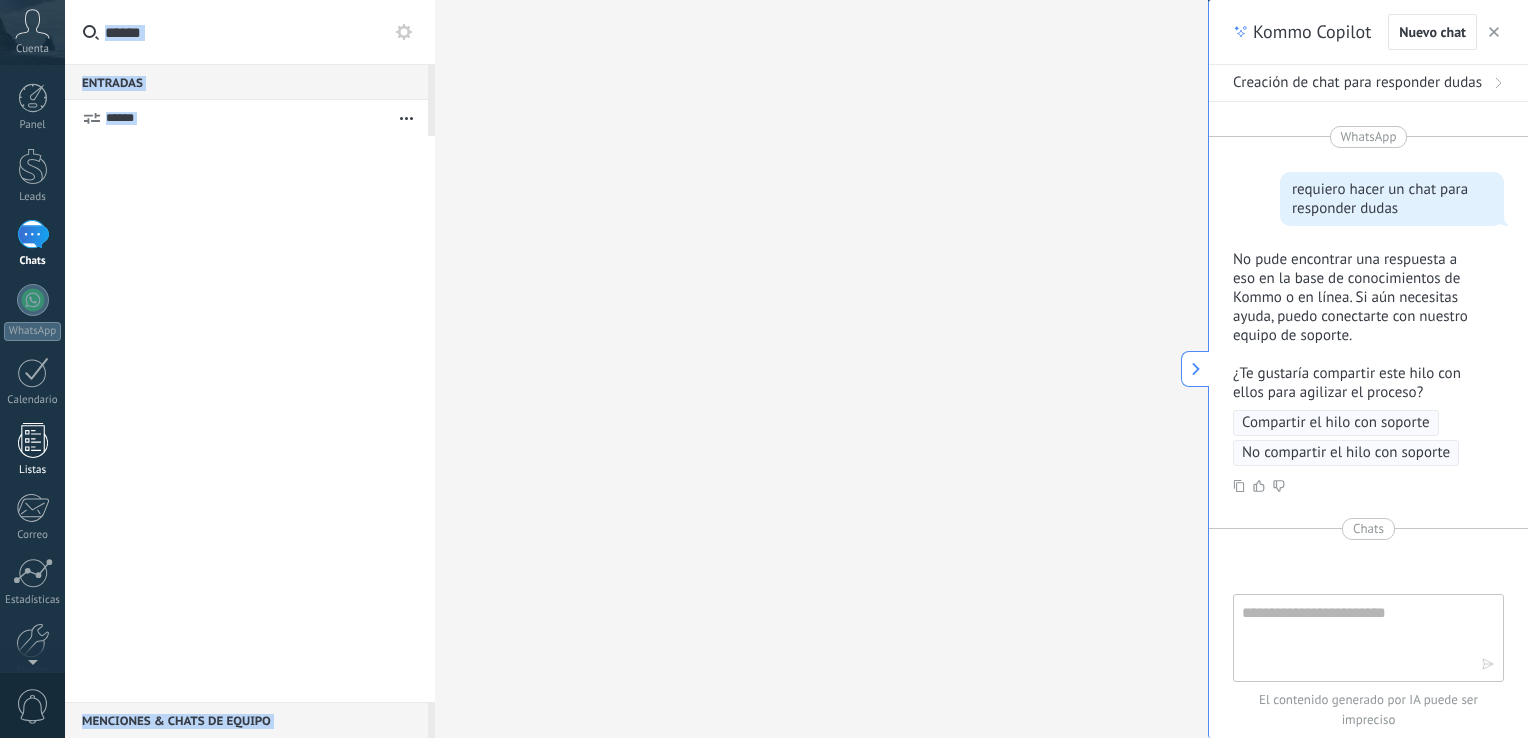click at bounding box center [33, 440] 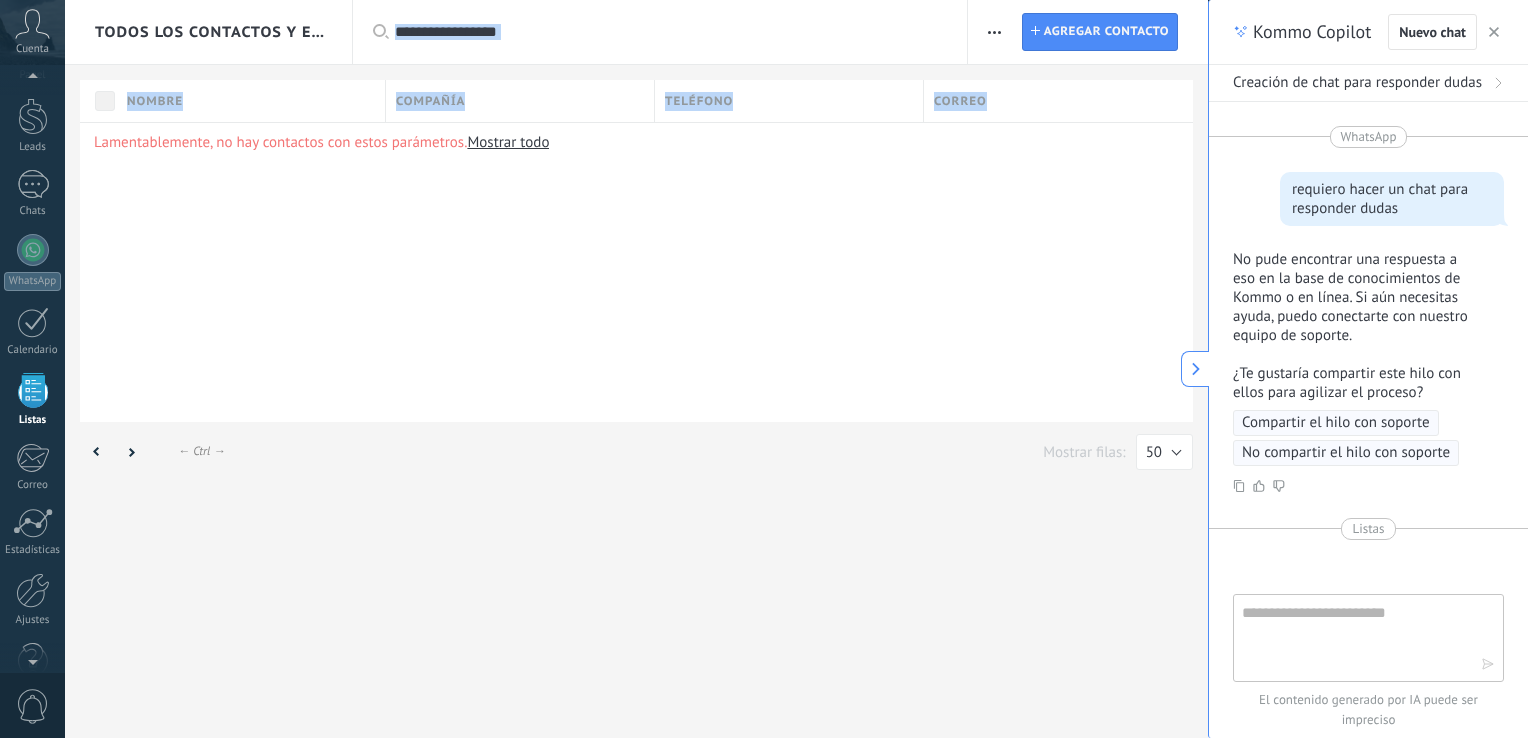 scroll, scrollTop: 51, scrollLeft: 0, axis: vertical 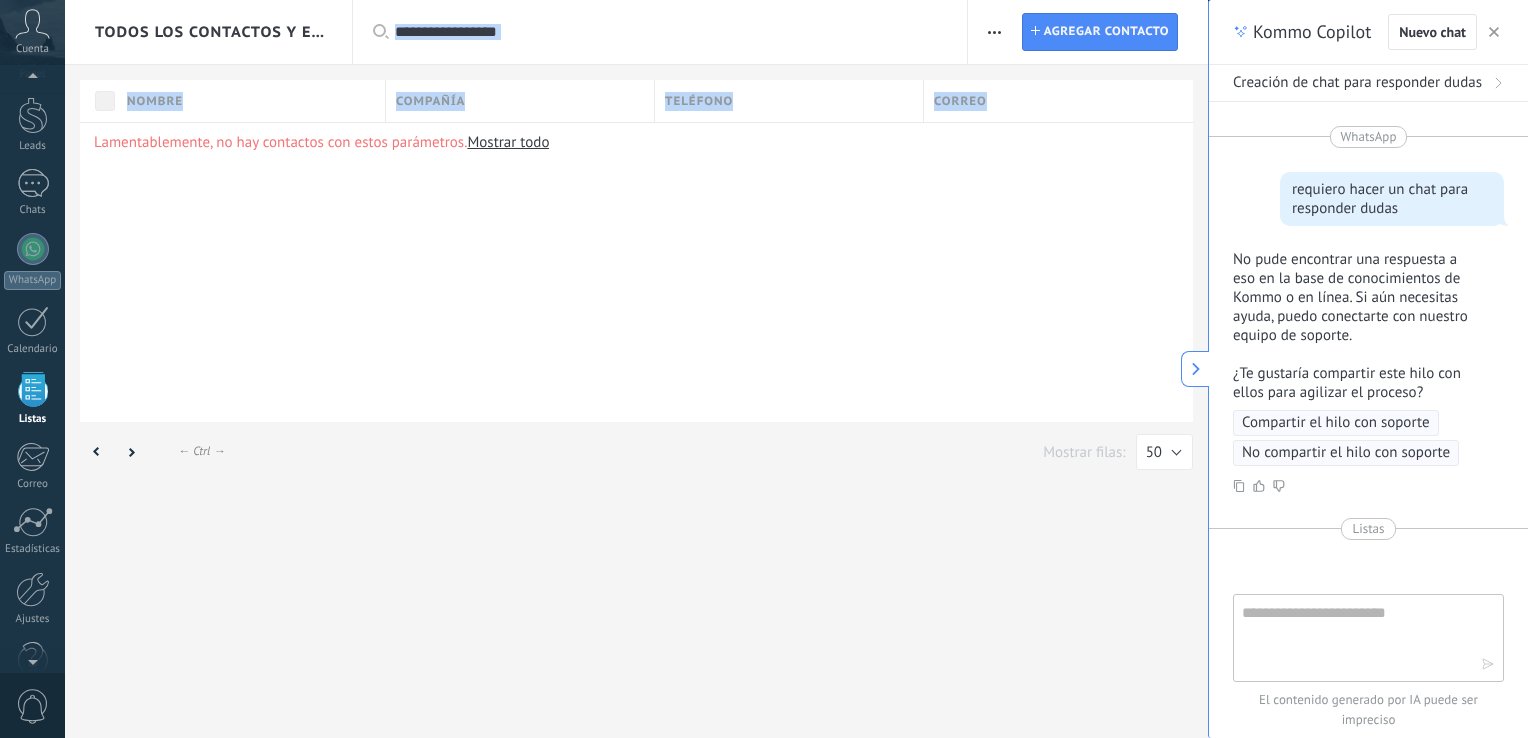 click on "Mostrar todo" at bounding box center [508, 142] 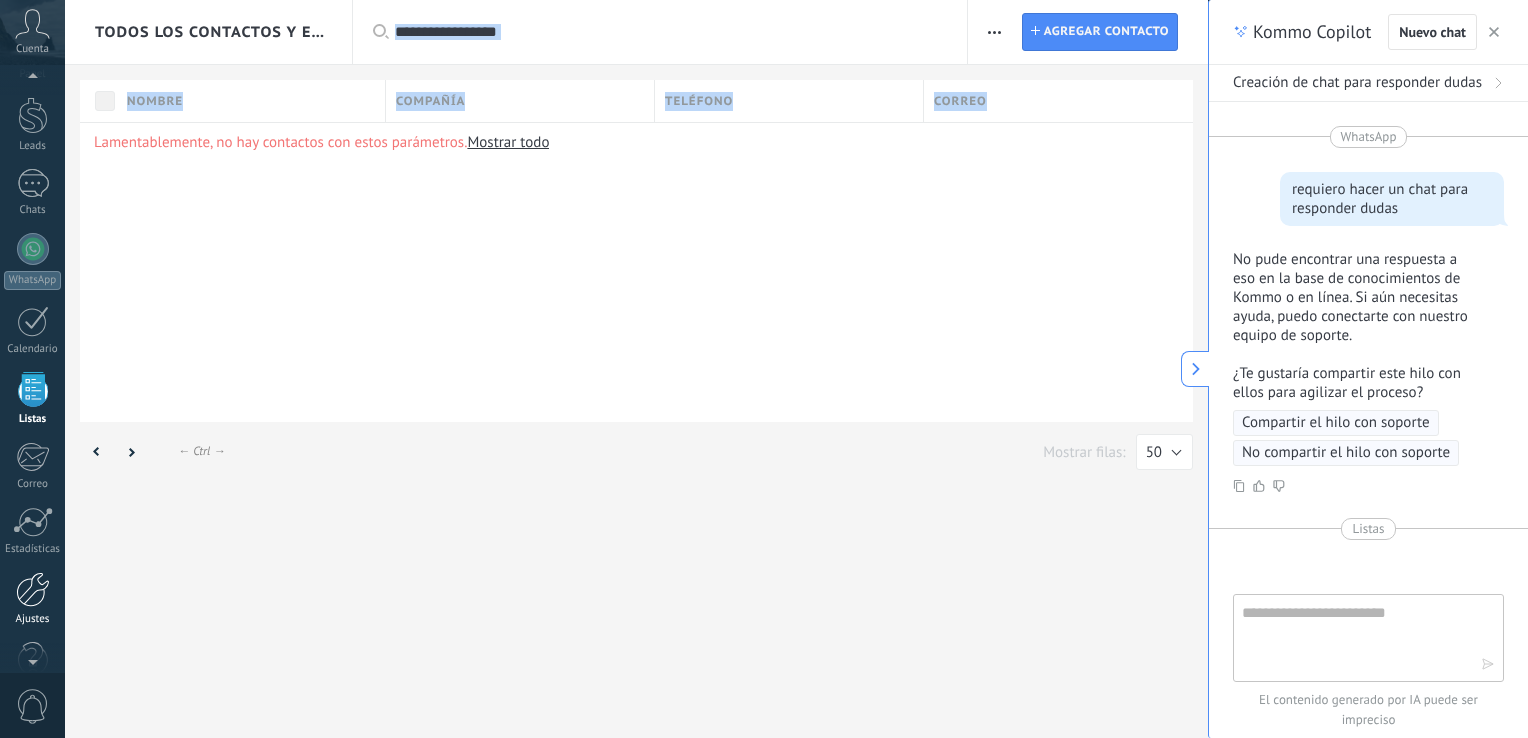 click at bounding box center [33, 589] 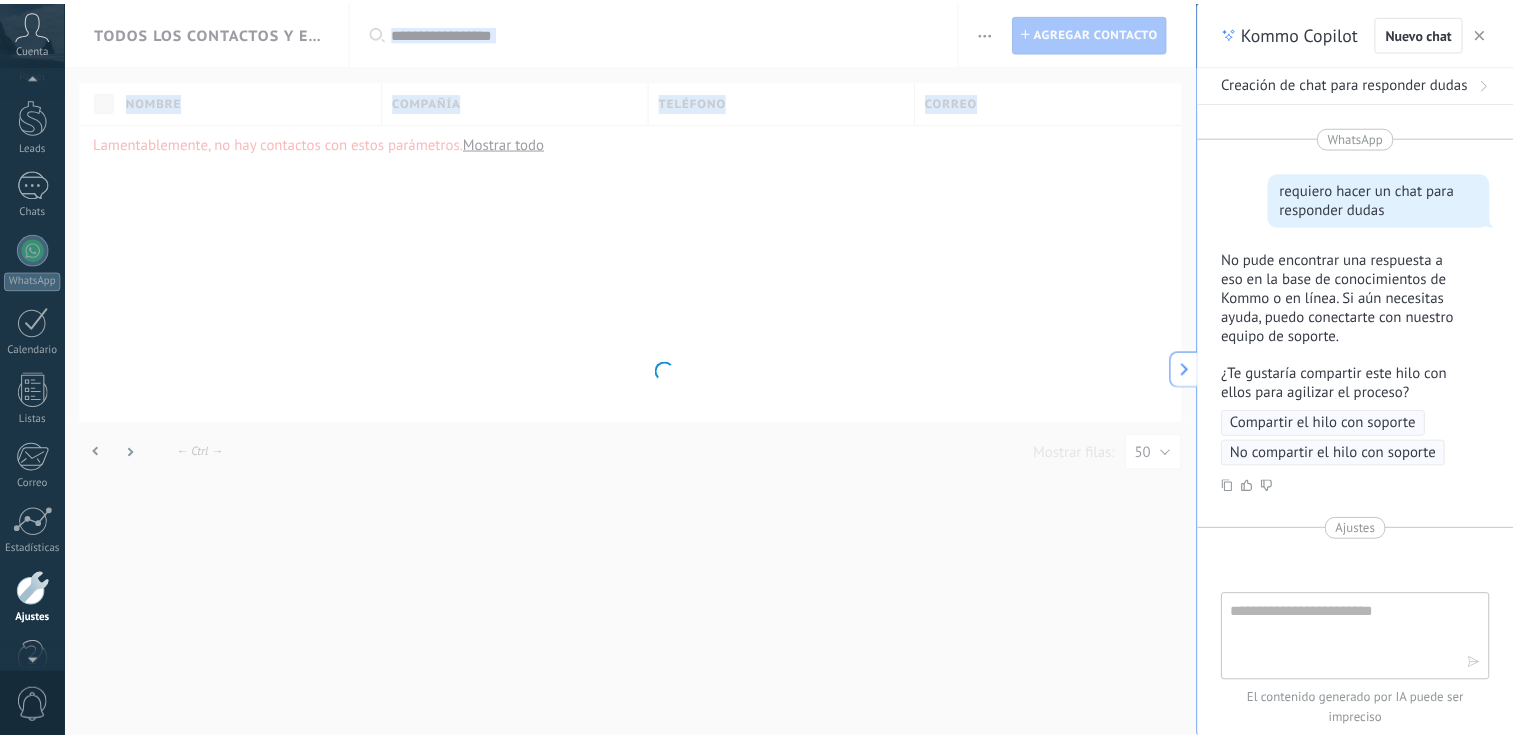scroll, scrollTop: 92, scrollLeft: 0, axis: vertical 